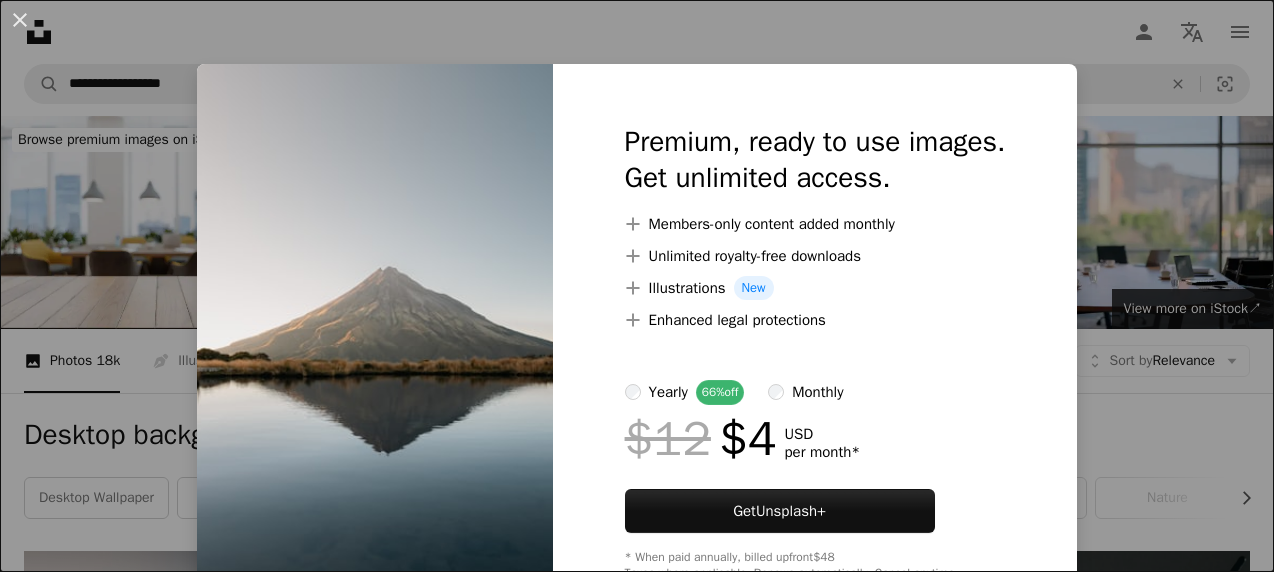 scroll, scrollTop: 500, scrollLeft: 0, axis: vertical 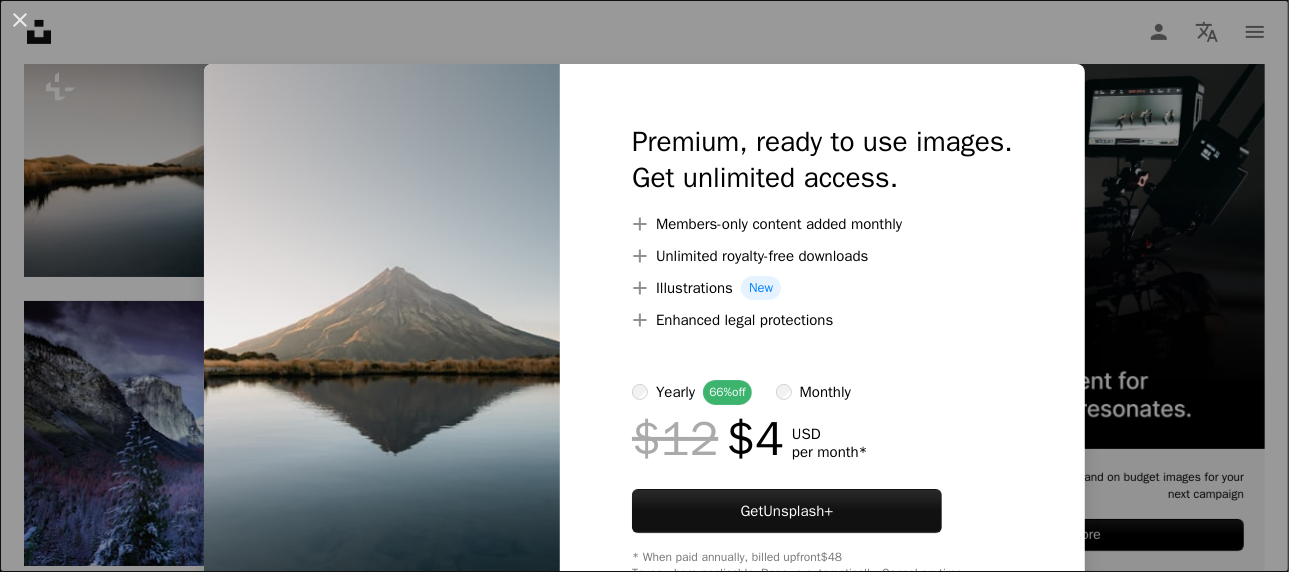 click on "An X shape Premium, ready to use images. Get unlimited access. A plus sign Members-only content added monthly A plus sign Unlimited royalty-free downloads A plus sign Illustrations  New A plus sign Enhanced legal protections yearly 66%  off monthly $12   $4 USD per month * Get  Unsplash+ * When paid annually, billed upfront  $48 Taxes where applicable. Renews automatically. Cancel anytime." at bounding box center [644, 286] 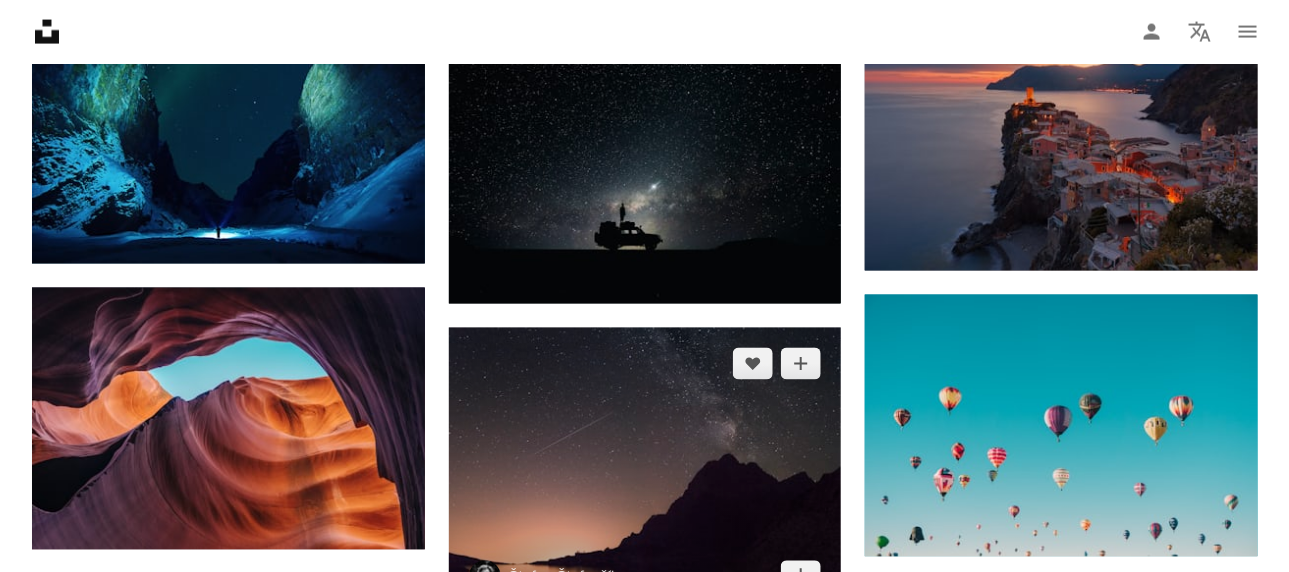 scroll, scrollTop: 1200, scrollLeft: 0, axis: vertical 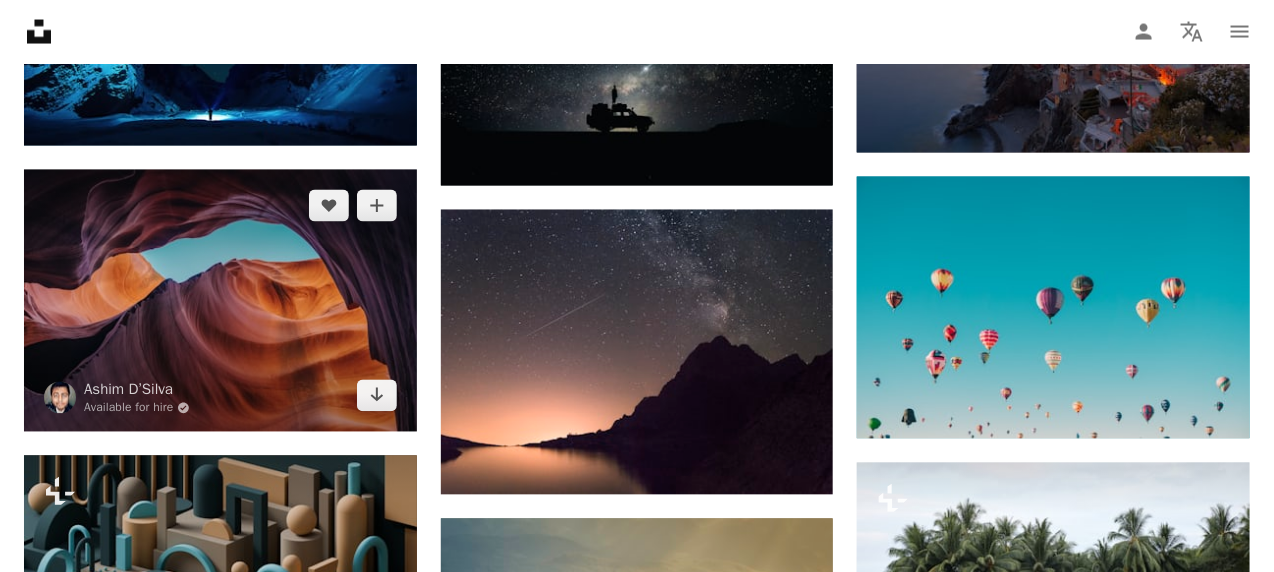 click at bounding box center [220, 301] 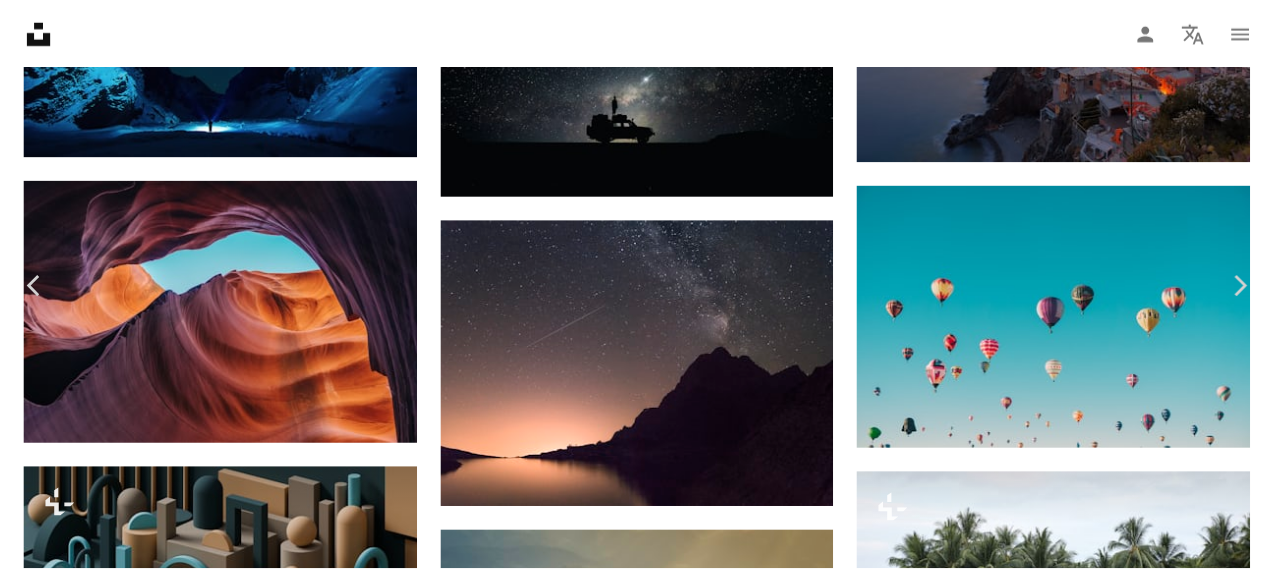 scroll, scrollTop: 100, scrollLeft: 0, axis: vertical 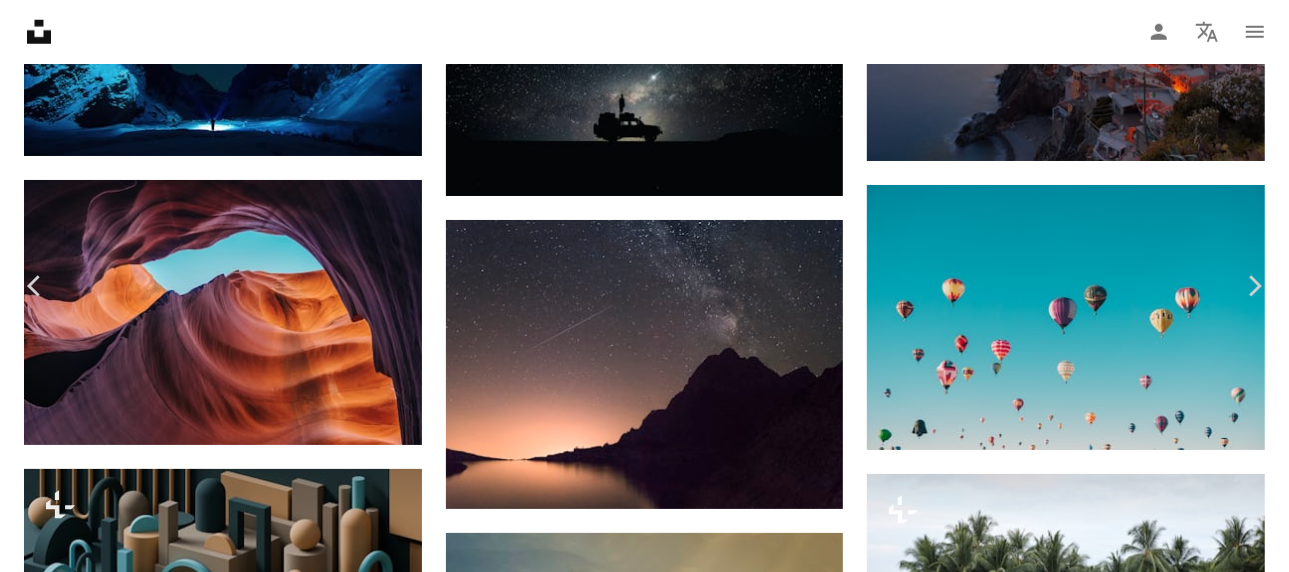 click on "Download free" at bounding box center (1090, 2821) 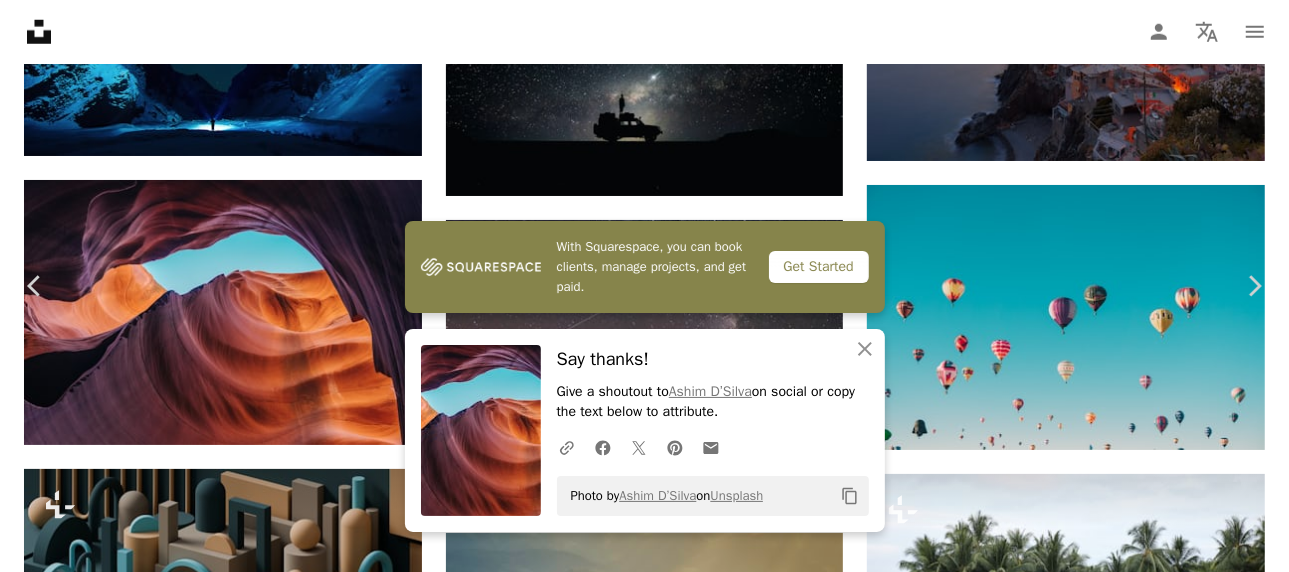 click on "An X shape Chevron left Chevron right With Squarespace, you can book clients, manage projects, and get paid. Get Started An X shape Close Say thanks! Give a shoutout to  Ashim D’Silva  on social or copy the text below to attribute. A URL sharing icon (chains) Facebook icon X (formerly Twitter) icon Pinterest icon An envelope Photo by  Ashim D’Silva  on  Unsplash
Copy content Ashim D’Silva Available for hire A checkmark inside of a circle A heart A plus sign Download free Chevron down Zoom in Views 122,792,715 Downloads 1,342,267 Featured in Photos ,  Travel ,  Nature A forward-right arrow Share Info icon Info More actions A map marker Lower Antelope Canyon, Page, [COUNTRY] Calendar outlined Published on  [DATE], [YEAR] Camera FUJIFILM, X100T Safety Free to use under the  Unsplash License wallpaper 4K Images laptop wallpaper macbook wallpaper 1920x1080 wallpaper mac wallpaper 8k wallpaper desktop wallpapers windows 10 wallpaper orange aesthetic wallpaper purple 1080p wallpaper rock  |" at bounding box center (644, 3076) 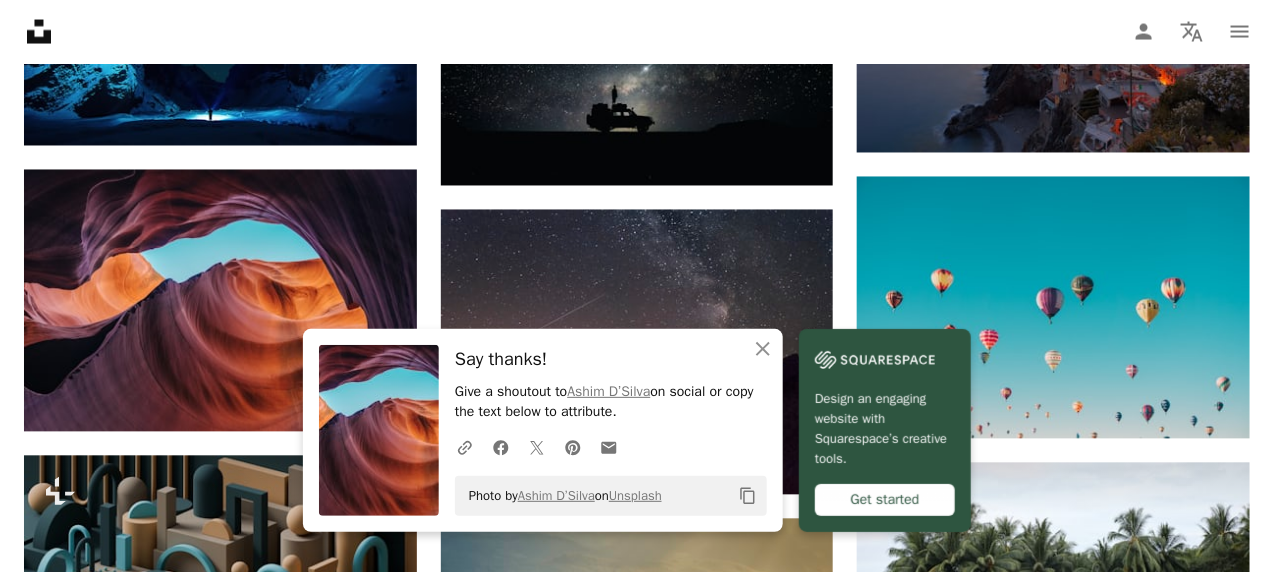 click on "Plus sign for Unsplash+ A heart A plus sign [FIRST] [LAST] For Unsplash+ A lock Download A heart A plus sign jms Arrow pointing down A heart A plus sign [FIRST] [LAST] Arrow pointing down A heart A plus sign [FIRST] [LAST] Available for hire A checkmark inside of a circle Arrow pointing down Plus sign for Unsplash+ A heart A plus sign A Chosen Soul For Unsplash+ A lock Download A heart A plus sign [FIRST] [LAST] Arrow pointing down A heart A plus sign [FIRST] [LAST] Arrow pointing down A heart A plus sign [FIRST] [LAST] Arrow pointing down Plus sign for Unsplash+ A heart A plus sign [FIRST] [LAST] For Unsplash+ A lock Download A heart A plus sign [FIRST] [LAST] Arrow pointing down A heart A plus sign [FIRST] [LAST] Arrow pointing down A heart A plus sign [FIRST] [LAST] Available for hire A checkmark inside of a circle Arrow pointing down A heart A plus sign [FIRST] [LAST] Arrow pointing down On-brand and on budget images for your next campaign Learn More A heart A plus sign [FIRST] [LAST] Arrow pointing down For" at bounding box center (637, 605) 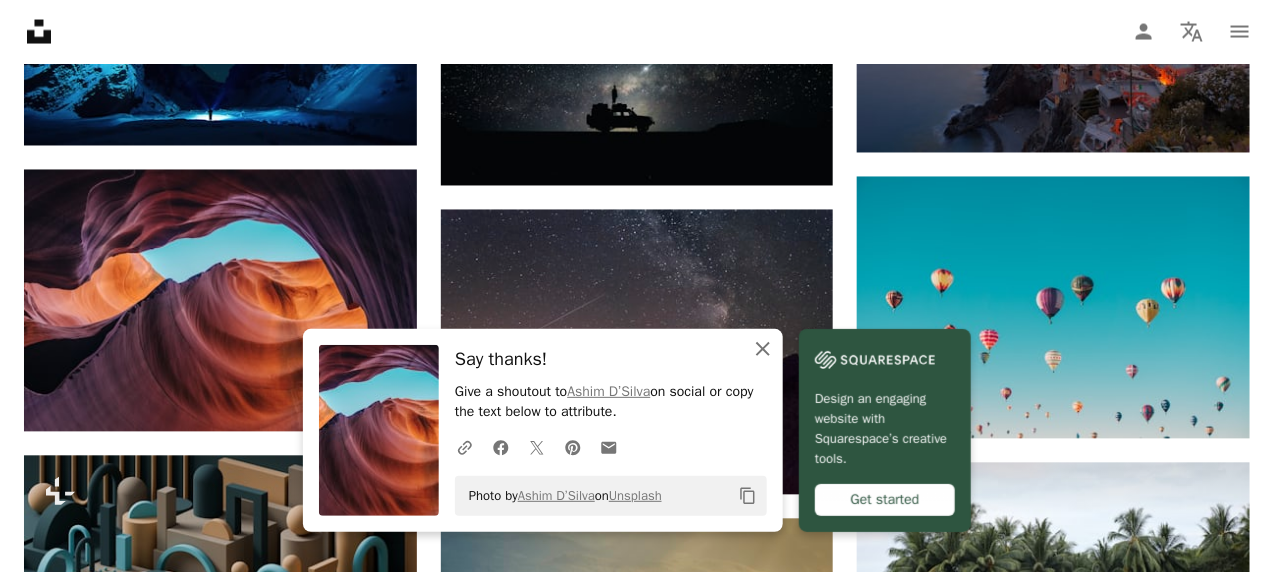 click on "An X shape" 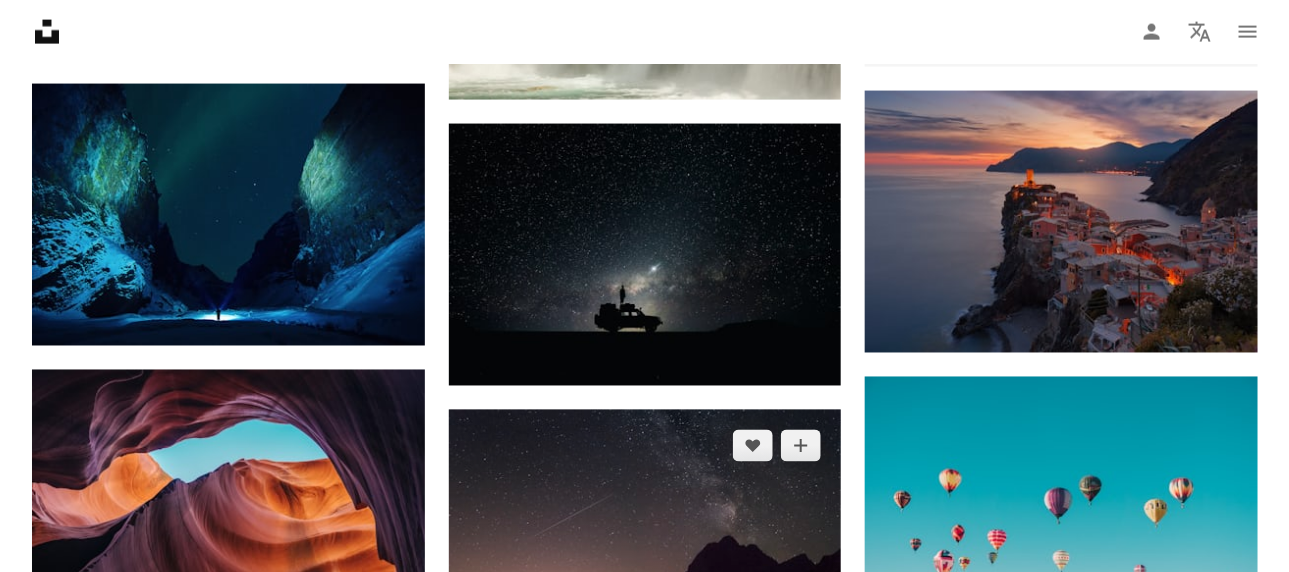 scroll, scrollTop: 900, scrollLeft: 0, axis: vertical 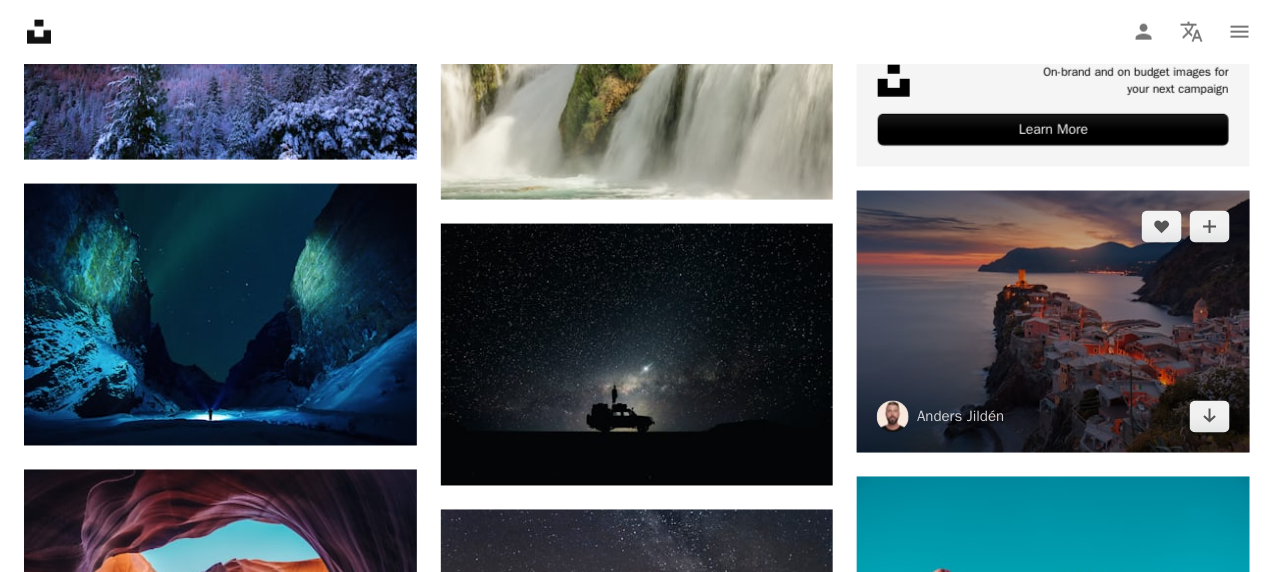 click at bounding box center (1053, 322) 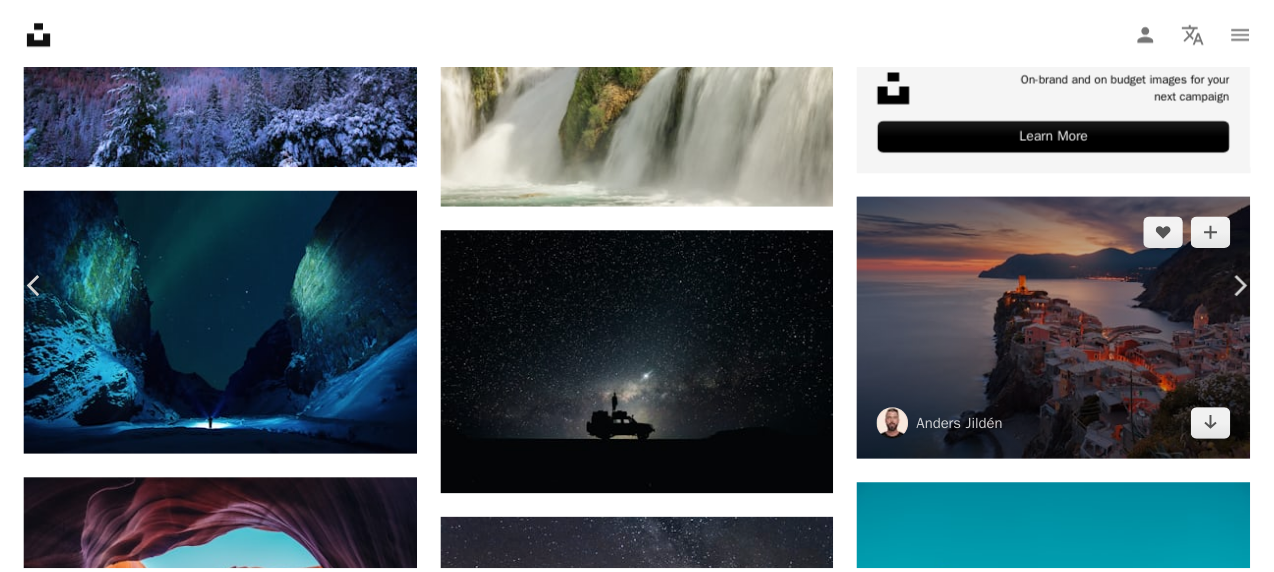 scroll, scrollTop: 100, scrollLeft: 0, axis: vertical 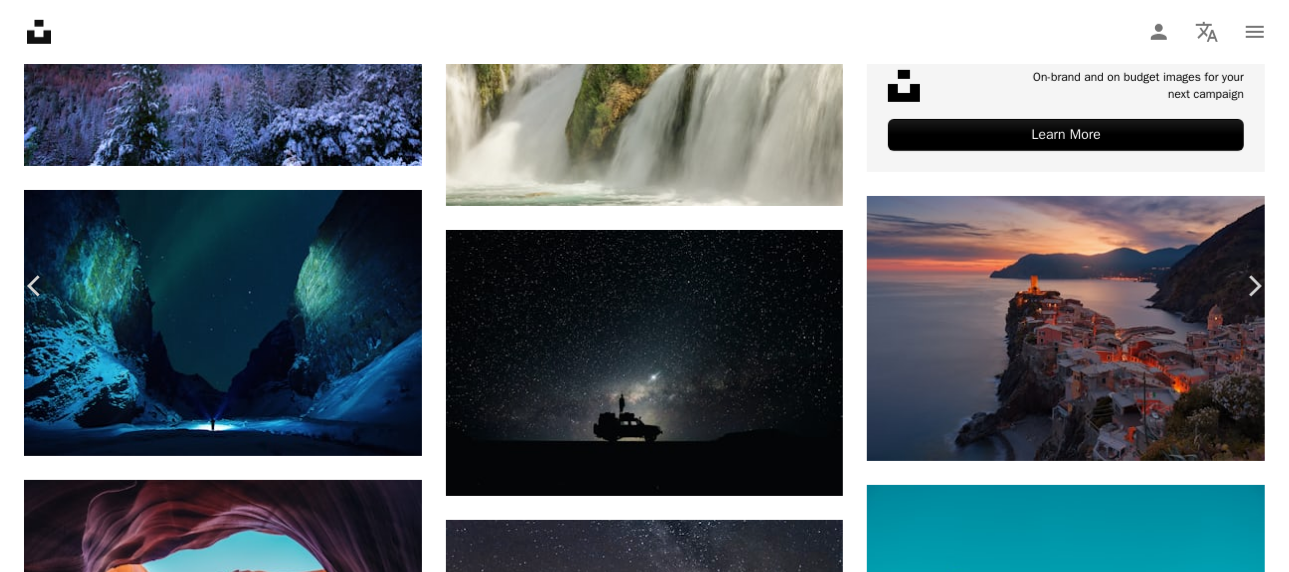 click on "Download free" at bounding box center [1090, 3121] 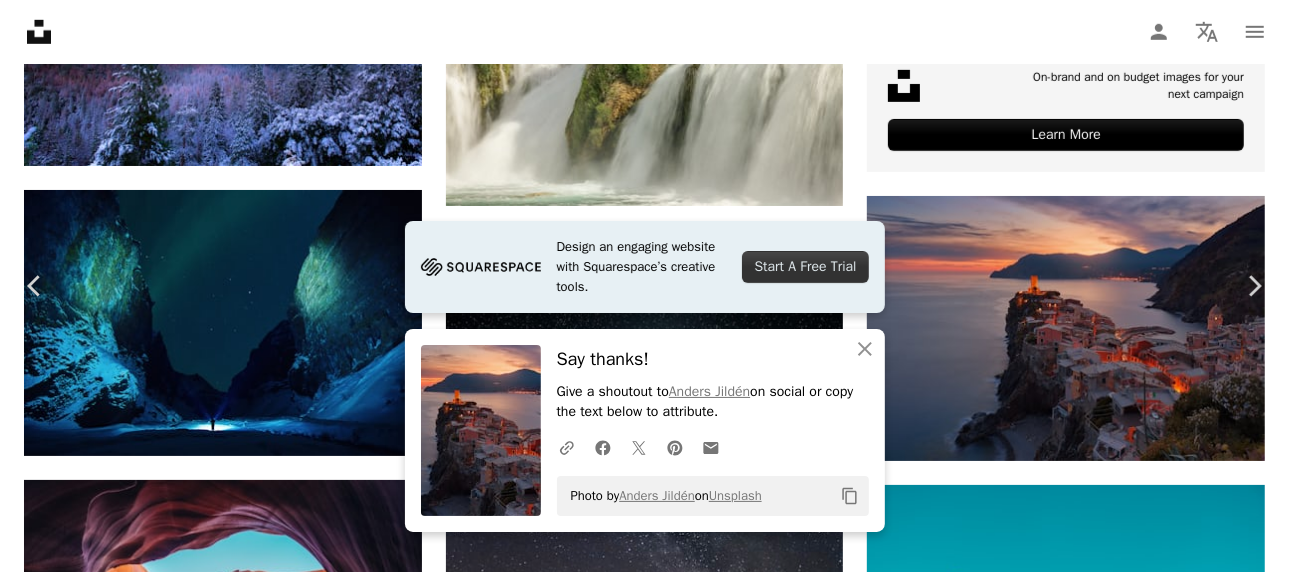 click on "An X shape Chevron left Chevron right Design an engaging website with Squarespace’s creative tools. Start A Free Trial An X shape Close Say thanks! Give a shoutout to  Anders Jildén  on social or copy the text below to attribute. A URL sharing icon (chains) Facebook icon X (formerly Twitter) icon Pinterest icon An envelope Photo by  Anders Jildén  on  Unsplash
Copy content Anders Jildén andersjilden A heart A plus sign Download free Chevron down Zoom in Views 130,457,317 Downloads 975,736 Featured in Photos ,  Nature ,  Wallpapers A forward-right arrow Share Info icon Info More actions Vernazza sunset A map marker Vernazza, Italy Calendar outlined Published on  [DATE], [YEAR] Safety Free to use under the  Unsplash License 4K Images laptop wallpaper macbook wallpaper building city 1920x1080 wallpaper mac wallpaper sea dark 8k wallpaper sunset mountains summer sunrise windows 10 wallpaper aesthetic wallpaper 1080p wallpaper waves cool wallpaper cool background Free pictures  |  View more on iStock" at bounding box center (644, 3376) 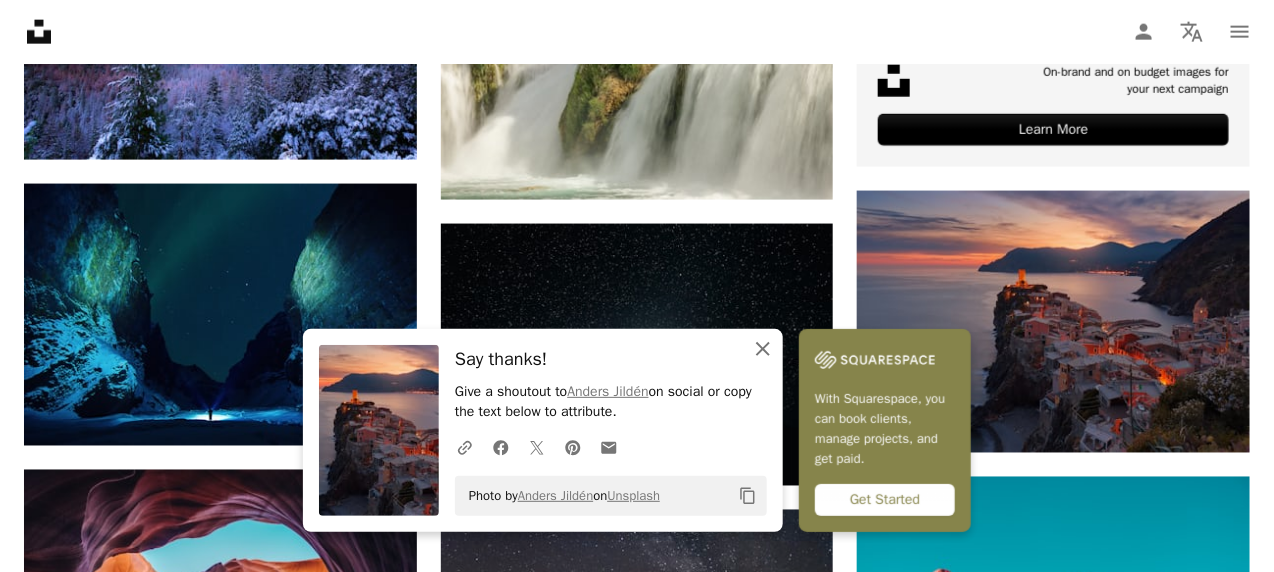 click on "An X shape" 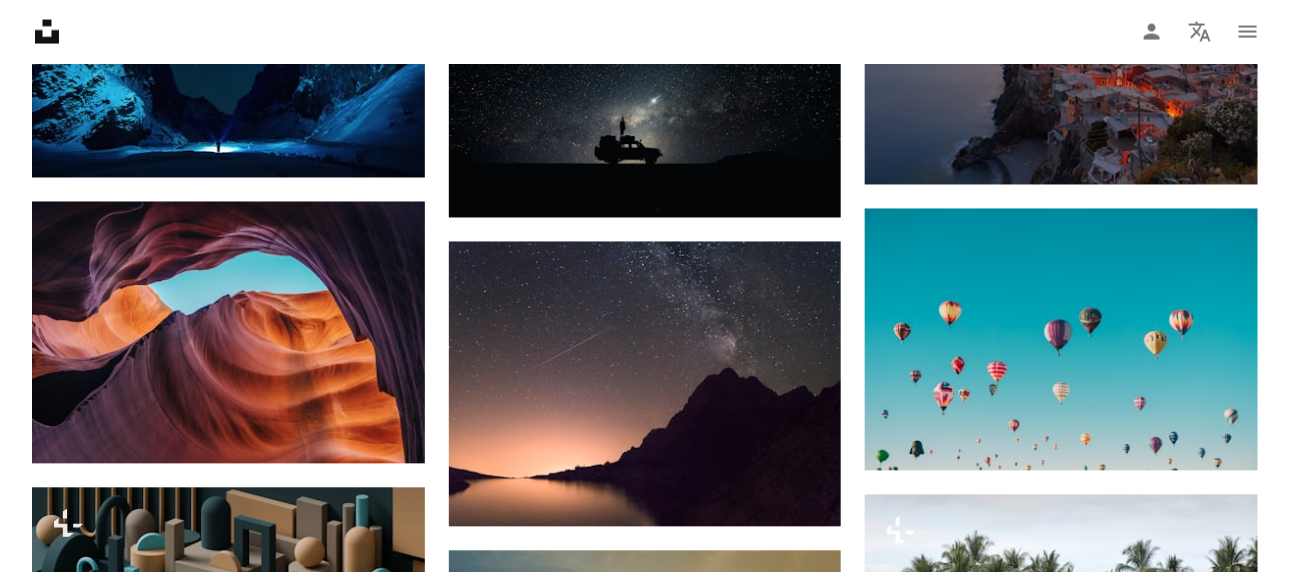 scroll, scrollTop: 1200, scrollLeft: 0, axis: vertical 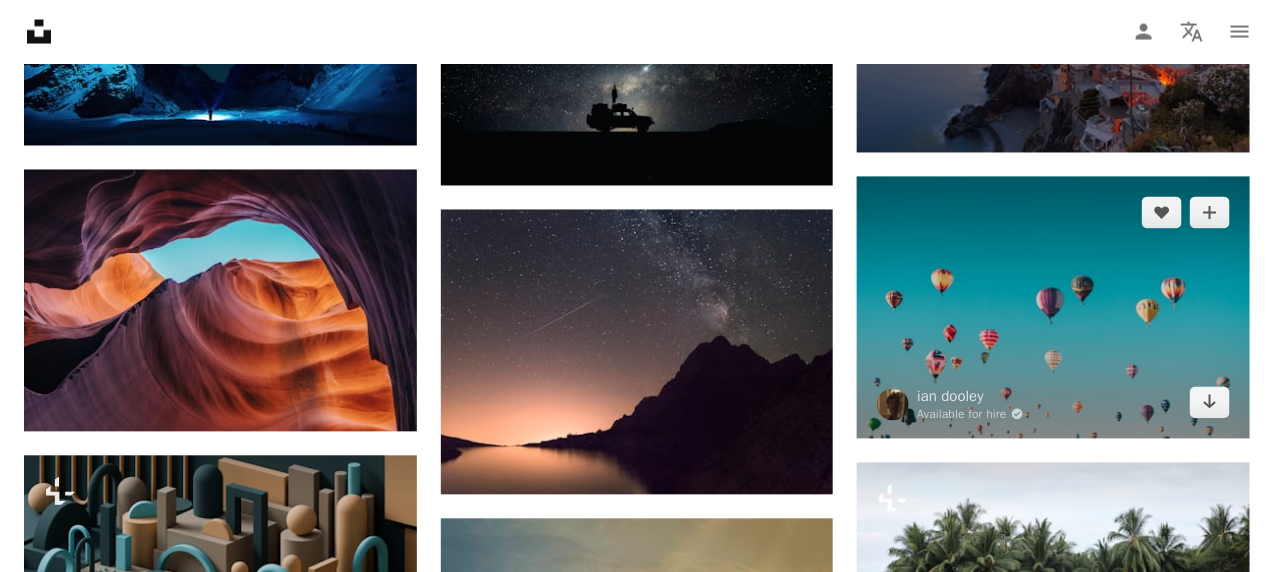 click at bounding box center [1053, 308] 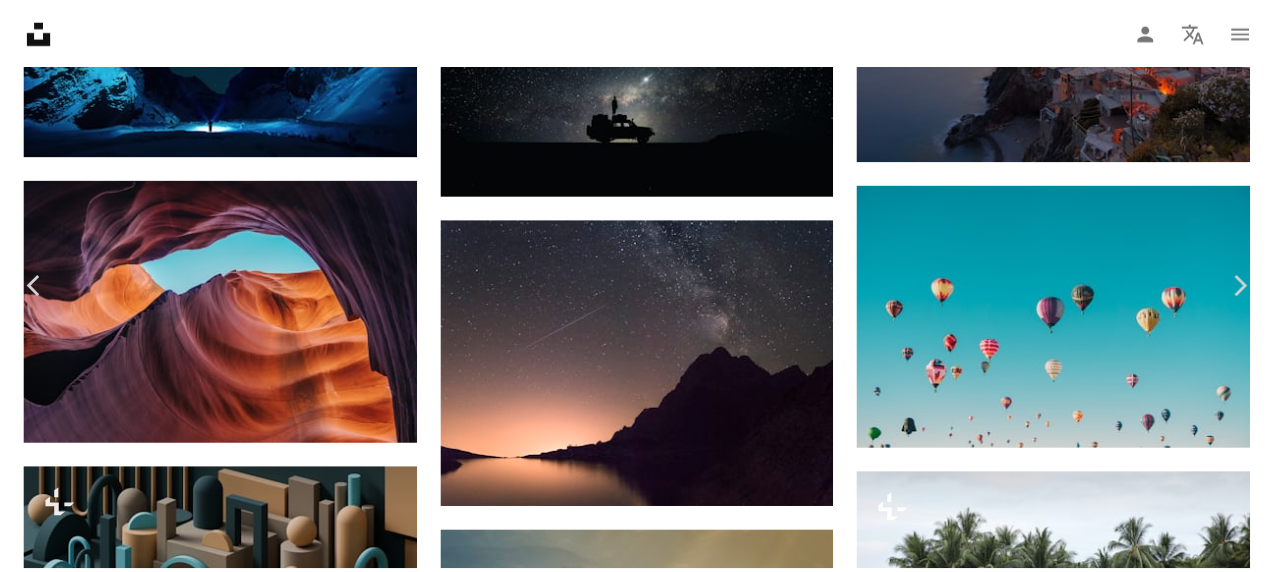 scroll, scrollTop: 200, scrollLeft: 0, axis: vertical 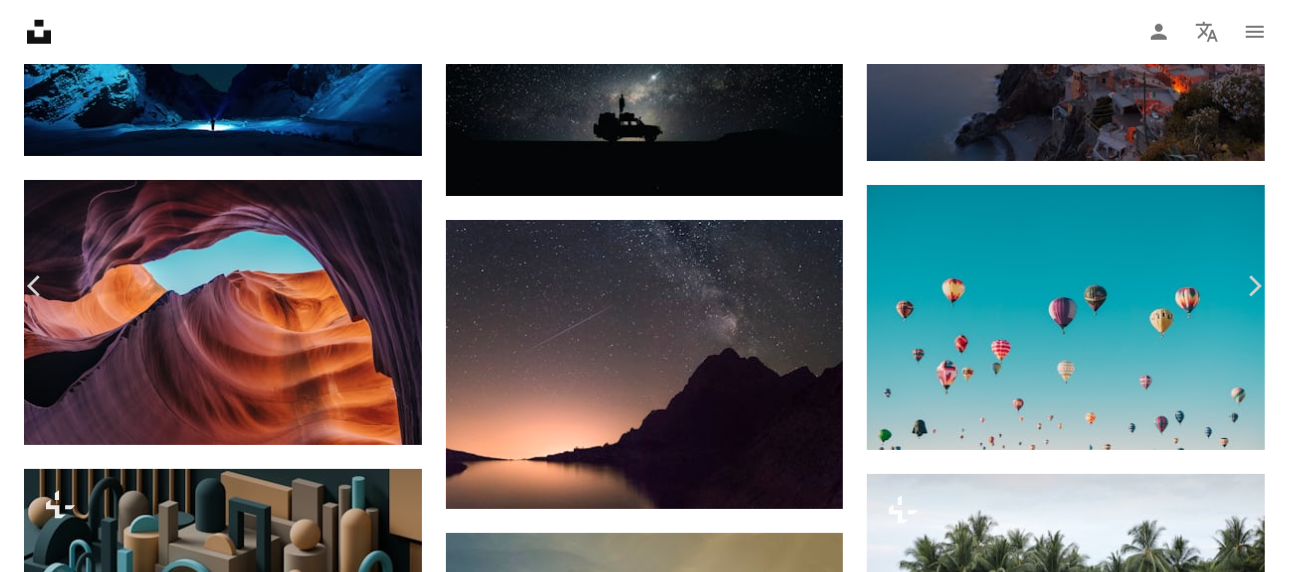 click on "An X shape Chevron left Chevron right [FIRST] [LAST] Available for hire A checkmark inside of a circle A heart A plus sign Download free Chevron down Zoom in Views 108,310,794 Downloads 1,180,611 Featured in Photos , Travel , Current Events A forward-right arrow Share Info icon Info More Actions going up at dawn A map marker [CITY], [COUNTRY] Calendar outlined Published on October 10, 2017 Camera SONY, ILCE-6000 Safety Free to use under the Unsplash License 4K Images laptop wallpaper macbook wallpaper travel 1920x1080 wallpaper mac wallpaper 8k wallpaper blue sunrise windows 10 wallpaper color minimal event 1080p wallpaper 2560x1440 wallpaper 1366x768 wallpaper sky background pc wallpaper flight chrome wallpaper Free images Browse premium related images on iStock | Save 20% with code UNSPLASH20 View more on iStock ↗ Related images A heart A plus sign [FIRST] [LAST] Available for hire A checkmark inside of a circle Arrow pointing down A heart A plus sign [FIRST] [LAST] Available for hire A heart" at bounding box center (644, 3076) 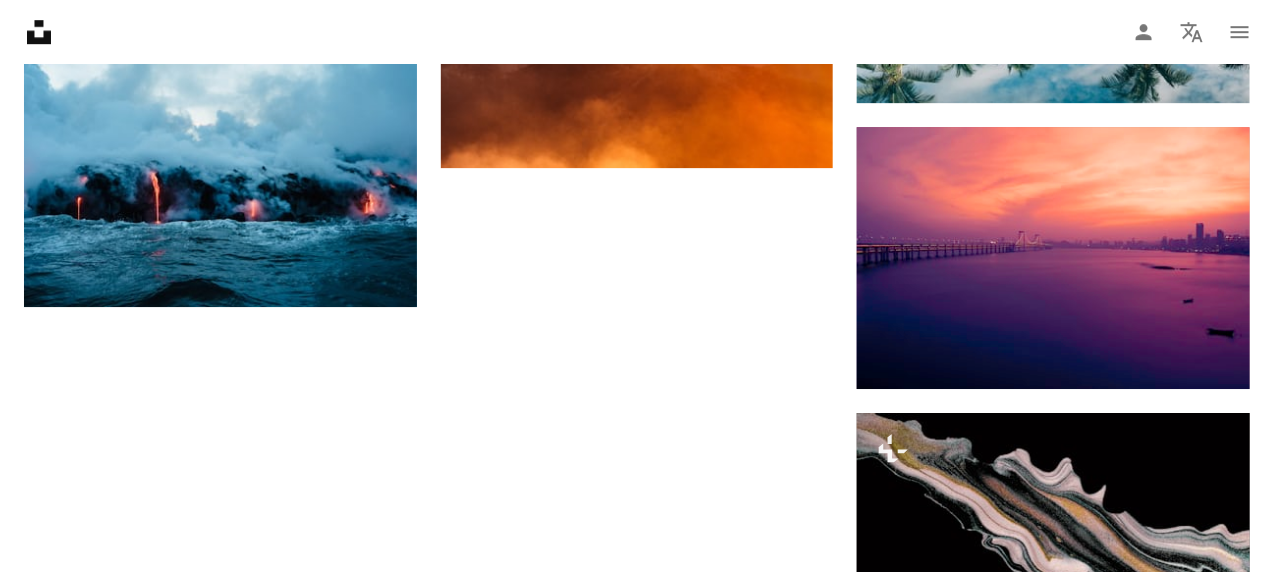 scroll, scrollTop: 2100, scrollLeft: 0, axis: vertical 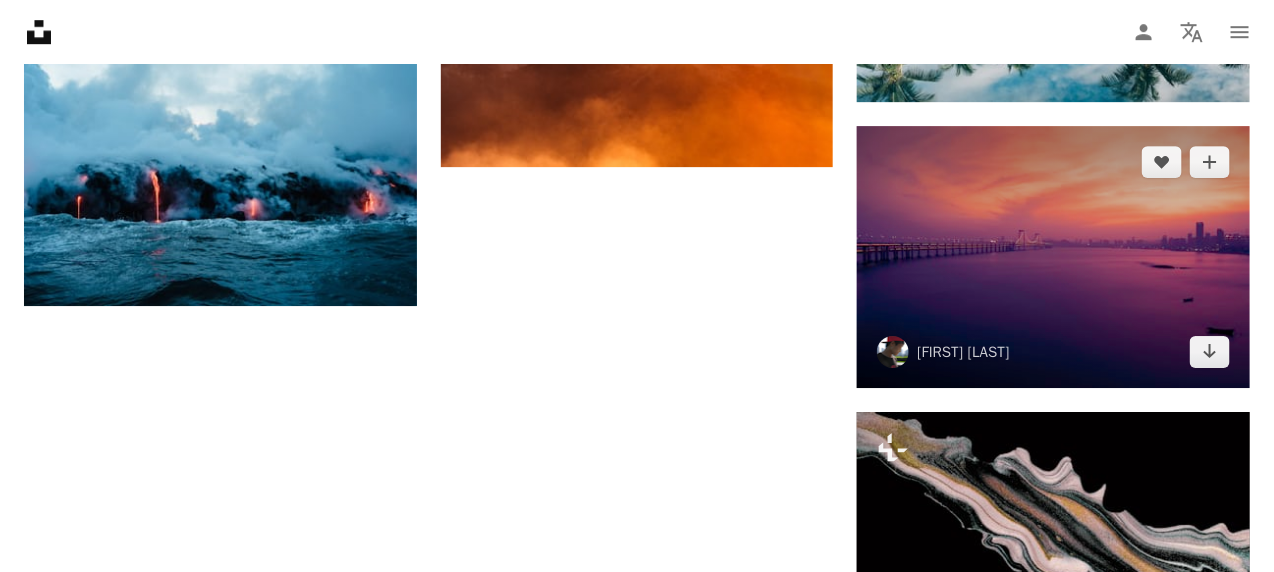 click at bounding box center [1053, 257] 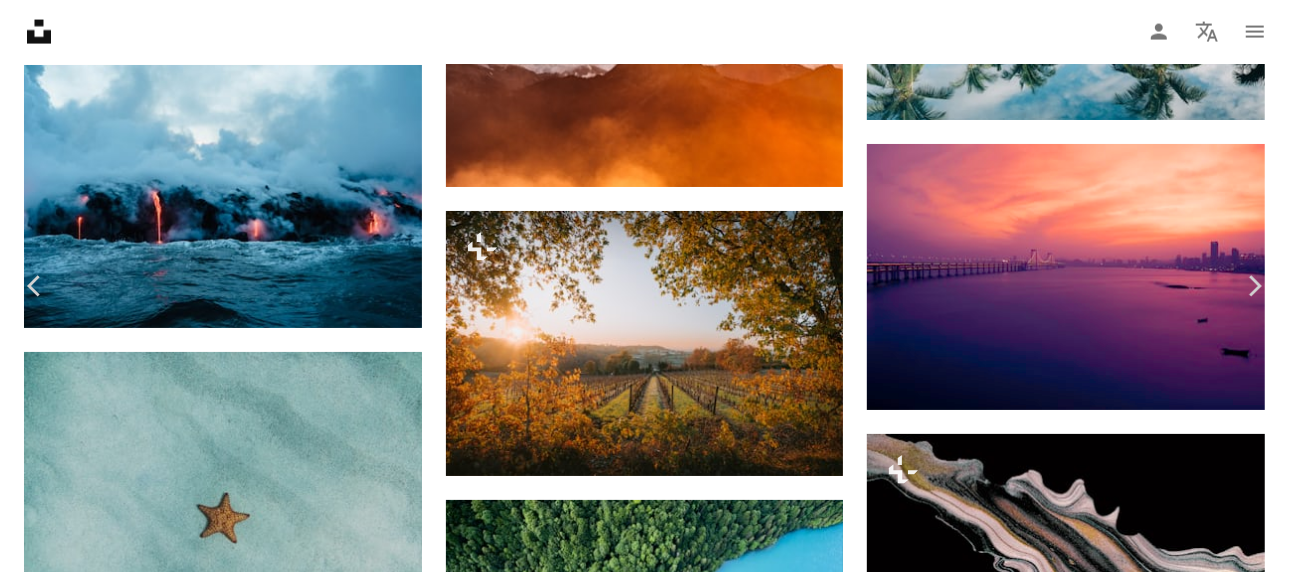 click on "Download free" at bounding box center (1090, 3873) 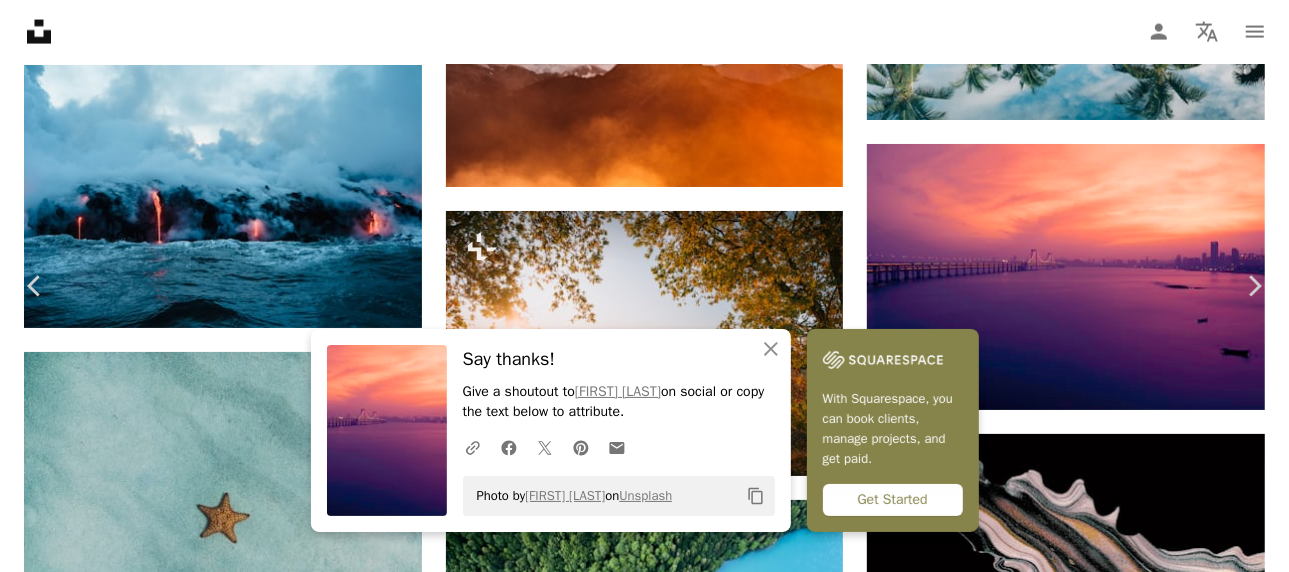 click on "An X shape Chevron left Chevron right An X shape Close Say thanks! Give a shoutout to  Wade Meng  on social or copy the text below to attribute. A URL sharing icon (chains) Facebook icon X (formerly Twitter) icon Pinterest icon An envelope Photo by  Wade Meng  on  Unsplash
Copy content With Squarespace, you can book clients, manage projects, and get paid. Get Started Wade Meng wademm3 A heart A plus sign Download free Chevron down Zoom in Views 28,580,384 Downloads 503,850 Featured in Photos ,  Wallpapers A forward-right arrow Share Info icon Info More actions Xinghai Bridge A map marker Xinghai Square, Dalian, China Calendar outlined Published on  [DATE], [YEAR] Camera Canon, EOS 5D Mark III Safety Free to use under the  Unsplash License 4K Images laptop wallpaper macbook wallpaper building city 1920x1080 wallpaper mac wallpaper sea 8k wallpaper sunset sunrise windows 10 wallpaper pink river orange aesthetic wallpaper purple lake 1080p wallpaper cool wallpaper Free pictures  |   ↗ A heart For" at bounding box center (644, 4112) 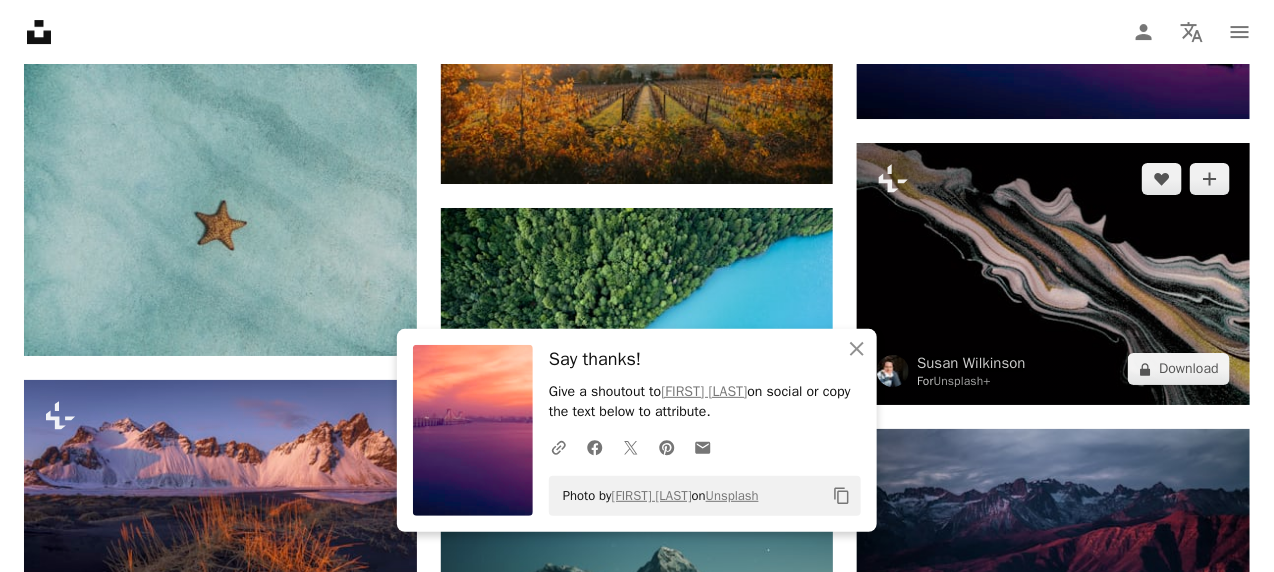 scroll, scrollTop: 2400, scrollLeft: 0, axis: vertical 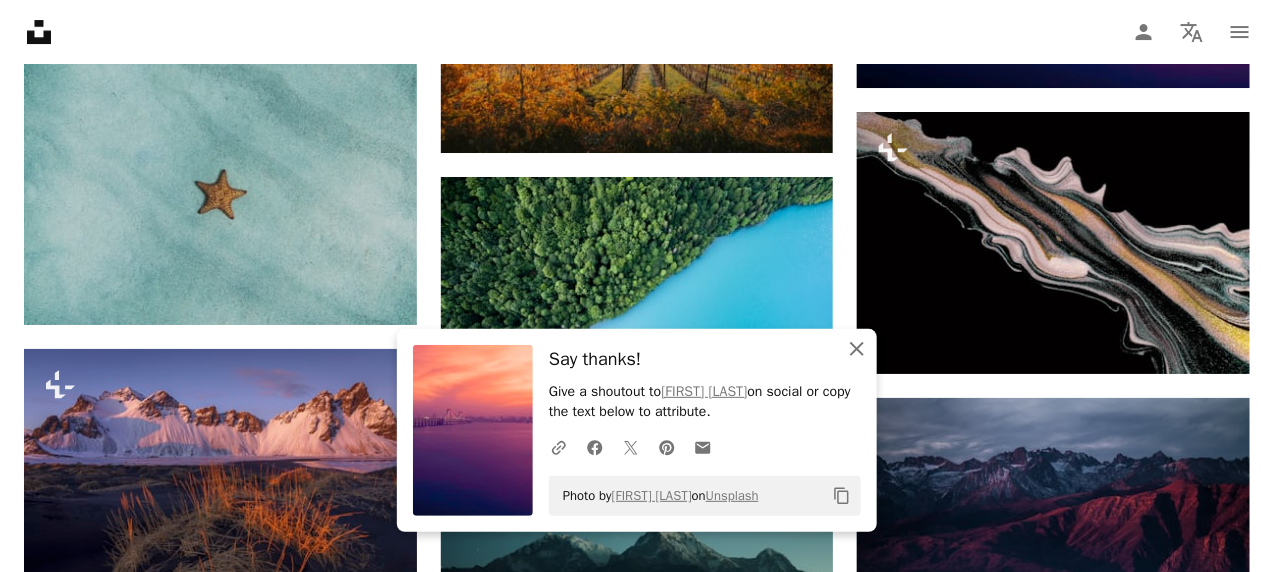 click on "An X shape" 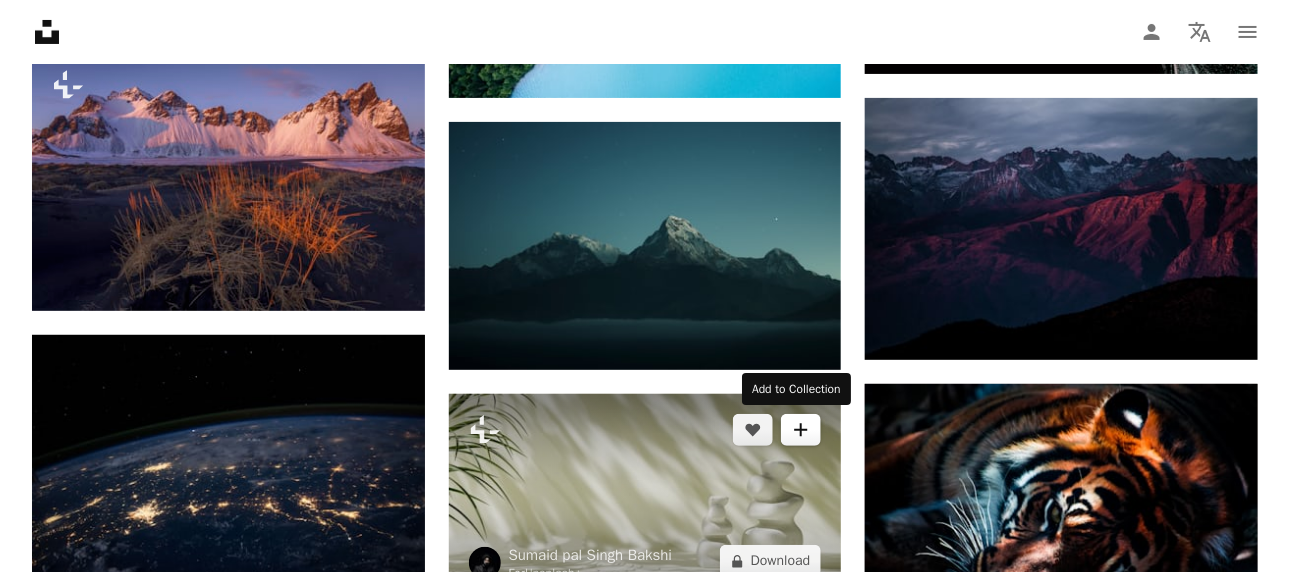 scroll, scrollTop: 2800, scrollLeft: 0, axis: vertical 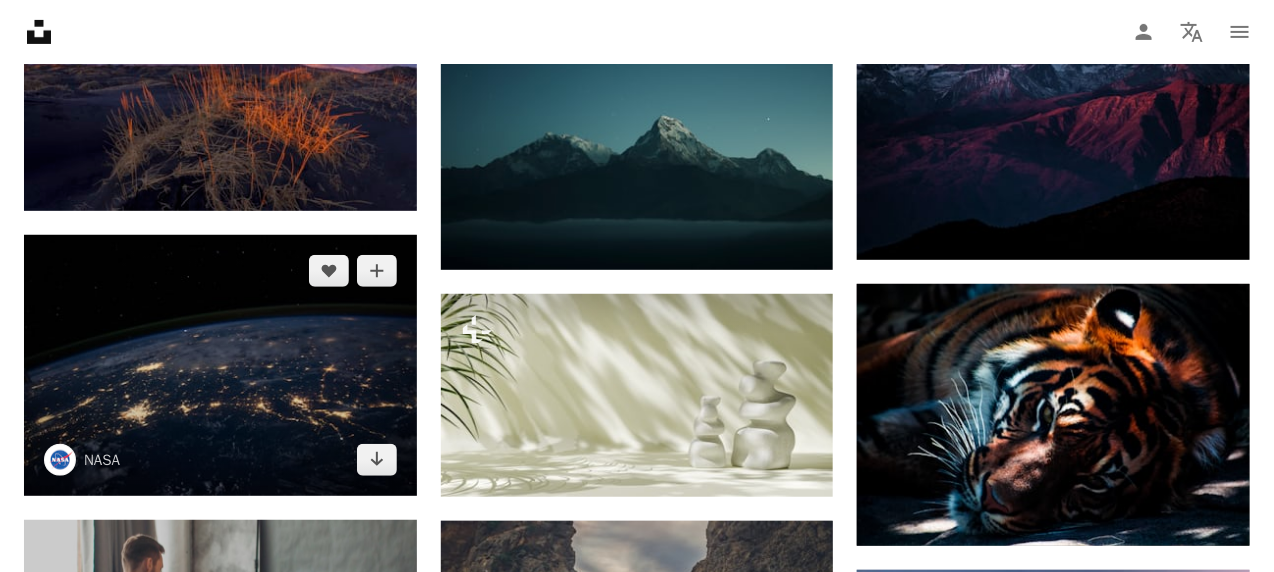 click at bounding box center [220, 365] 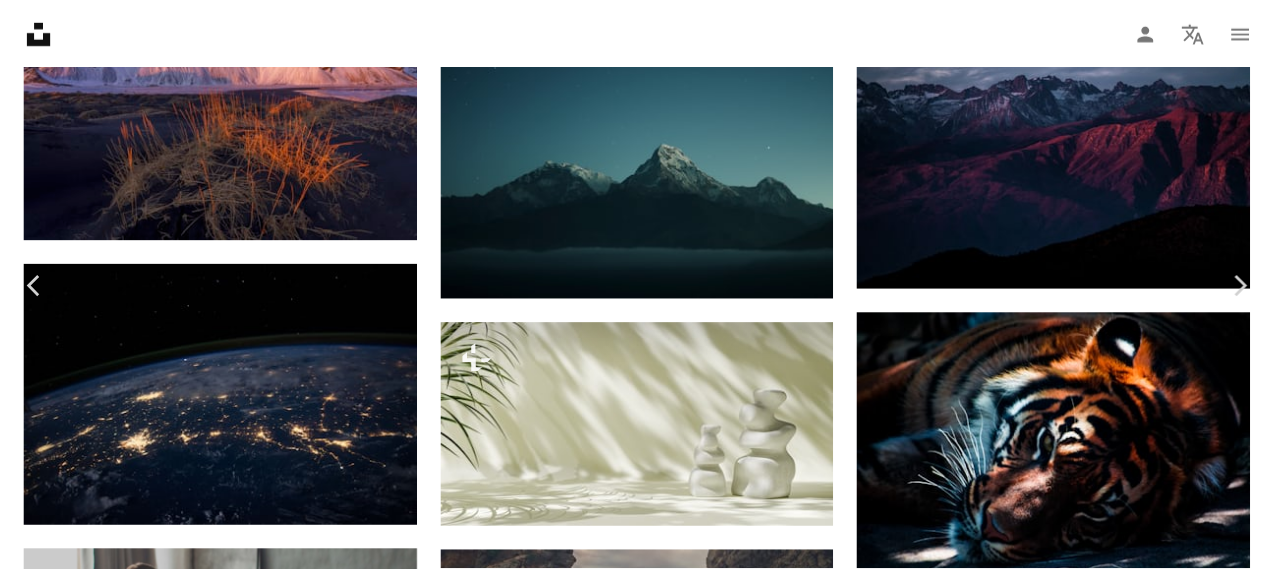 scroll, scrollTop: 0, scrollLeft: 0, axis: both 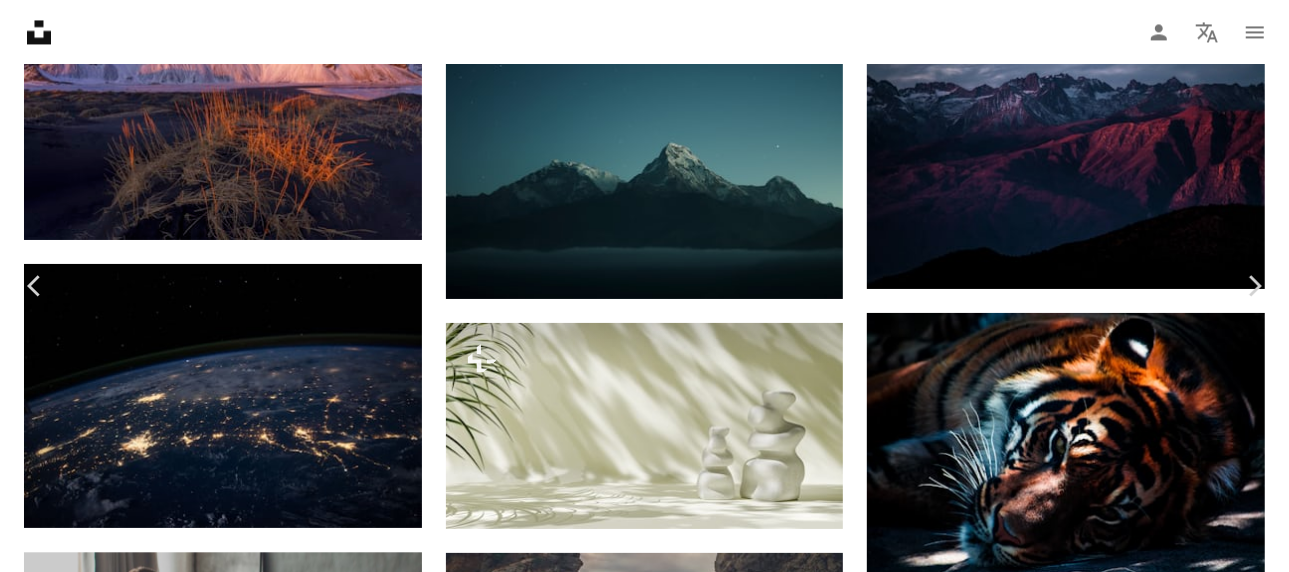 click on "An X shape Chevron left Chevron right NASA nasa A heart A plus sign Download free Chevron down Zoom in Views 1,694,526,064 Downloads 4,323,256 Featured in Photos ,  Night ,  Wallpapers A forward-right arrow Share Info icon Info More actions A map marker Gulf of Mexico, [COUNTRY] Calendar outlined Published on  [DATE], [YEAR] Camera NIKON CORPORATION, NIKON D3S Safety Free to use under the  Unsplash License wallpaper 4K Images laptop wallpaper macbook wallpaper city 1920x1080 wallpaper mac wallpaper 8k wallpaper night windows 10 wallpaper light earth planet 1080p wallpaper globe environment 2560x1440 wallpaper 1366x768 wallpaper pc wallpaper Free pictures Browse premium related images on iStock  |  Save 20% with code UNSPLASH20 View more on iStock  ↗ Related images A heart A plus sign Aashish Yadav Arrow pointing down A heart A plus sign Carl Wang Arrow pointing down A heart A plus sign Yifu Wu Arrow pointing down A heart A plus sign Nastya Dulhiier Arrow pointing down A heart A plus sign For" at bounding box center [644, 3412] 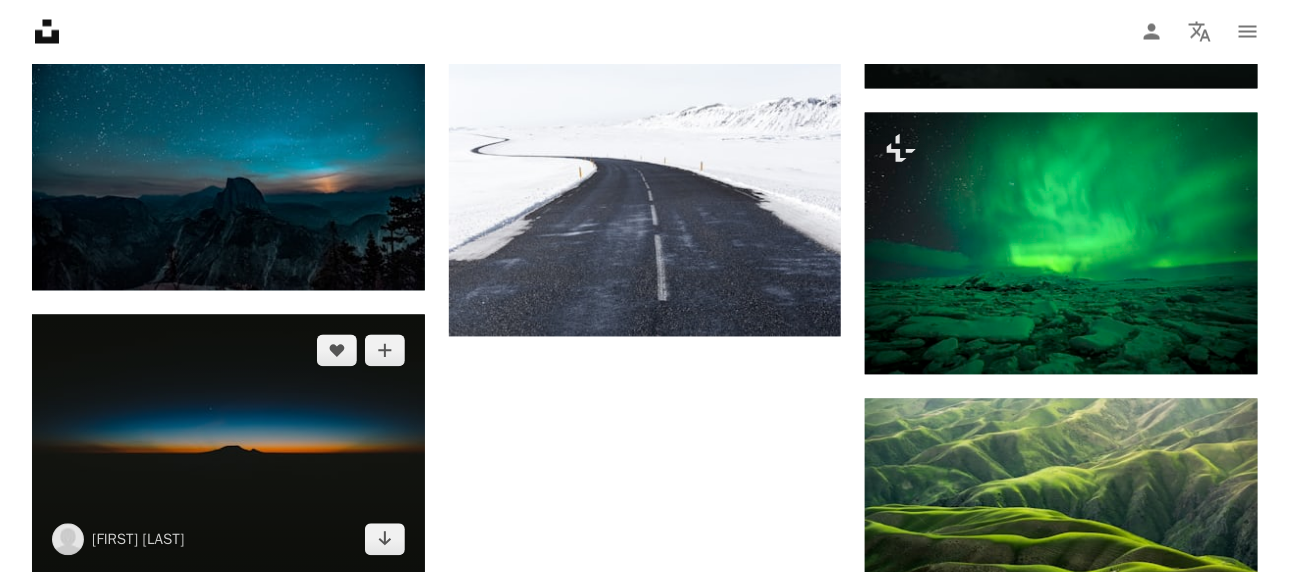 scroll, scrollTop: 3800, scrollLeft: 0, axis: vertical 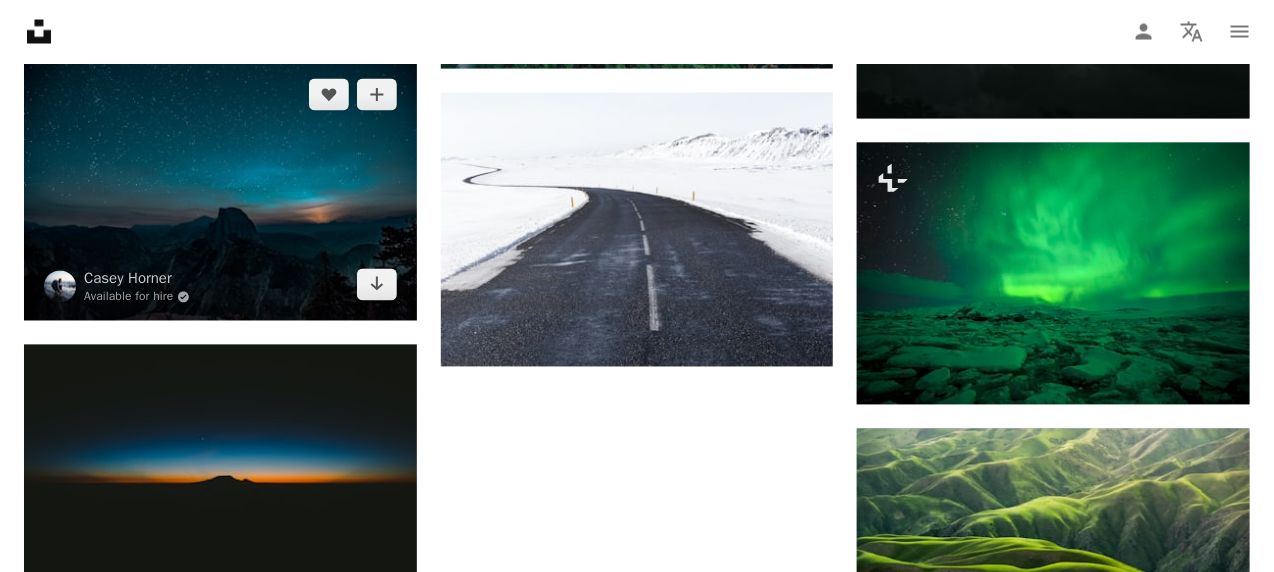 click at bounding box center [220, 190] 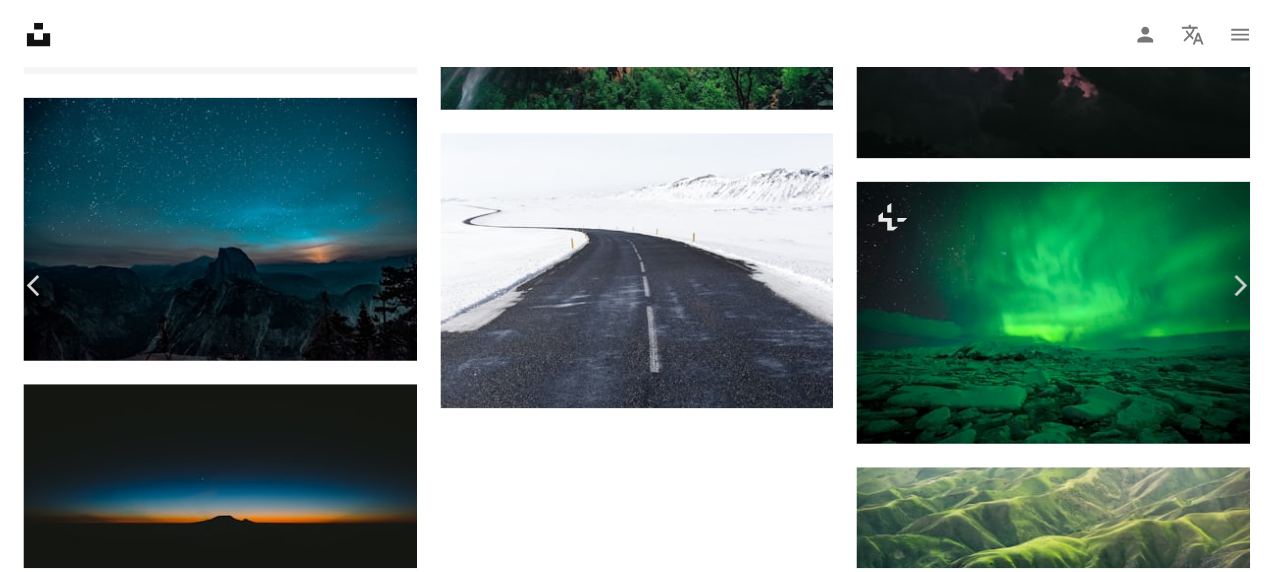 scroll, scrollTop: 100, scrollLeft: 0, axis: vertical 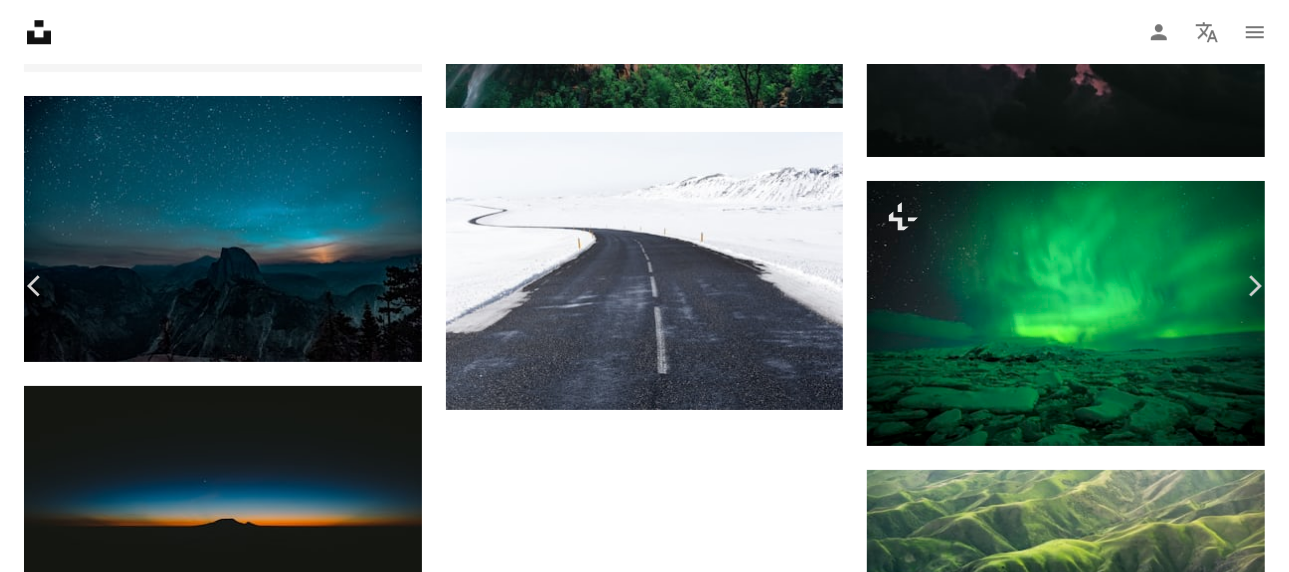 click on "An X shape Chevron left Chevron right Casey Horner Available for hire A checkmark inside of a circle A heart A plus sign Download free Chevron down Zoom in Views 41,982,847 Downloads 810,188 Featured in Photos ,  Wallpapers A forward-right arrow Share Info icon Info More actions Moonrise over half dome A map marker Yosemite Valley, [COUNTRY] Calendar outlined Published on  [DATE], [YEAR] Camera NIKON CORPORATION, NIKON D750 Safety Free to use under the  Unsplash License wallpaper blue mountains desktop wallpapers night stars starry sky wallpapers horizon skyline scenic starry night yosemite amazing wallpaper desktop backgrounds moonrise half dome background forest land HD Wallpapers Browse premium related images on iStock  |  Save 20% with code UNSPLASH20 View more on iStock  ↗ Related images A heart A plus sign Casey Horner Available for hire A checkmark inside of a circle Arrow pointing down A heart A plus sign Vasjan Leno Arrow pointing down A heart A plus sign Marek Piwnicki Available for hire For" at bounding box center (644, 2412) 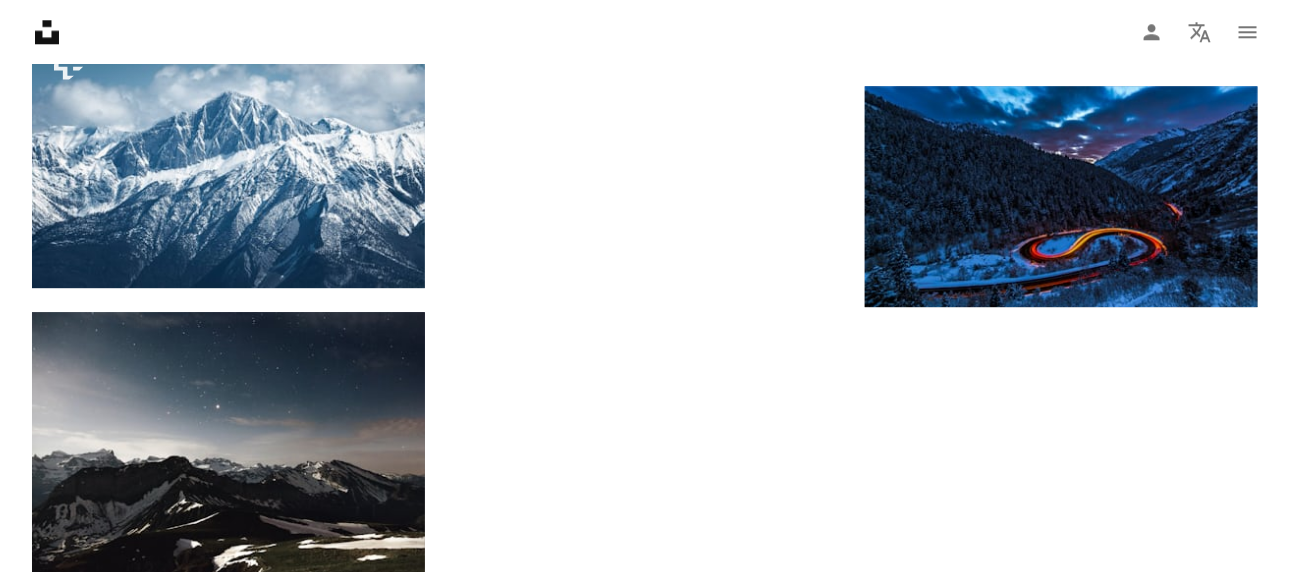 scroll, scrollTop: 4500, scrollLeft: 0, axis: vertical 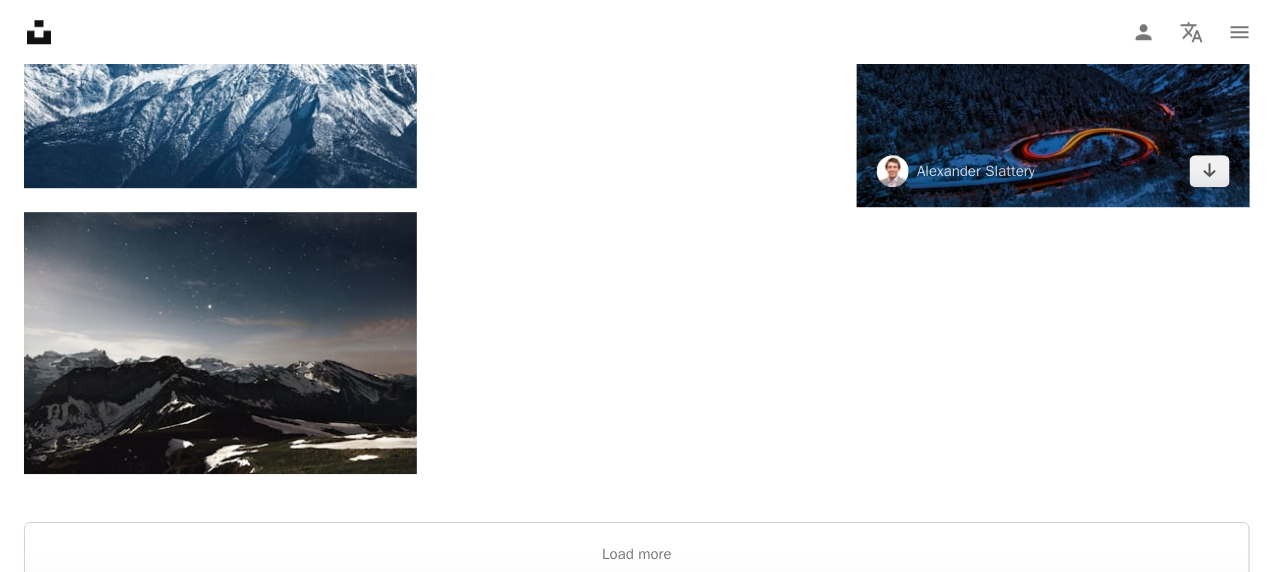 click at bounding box center (1053, 96) 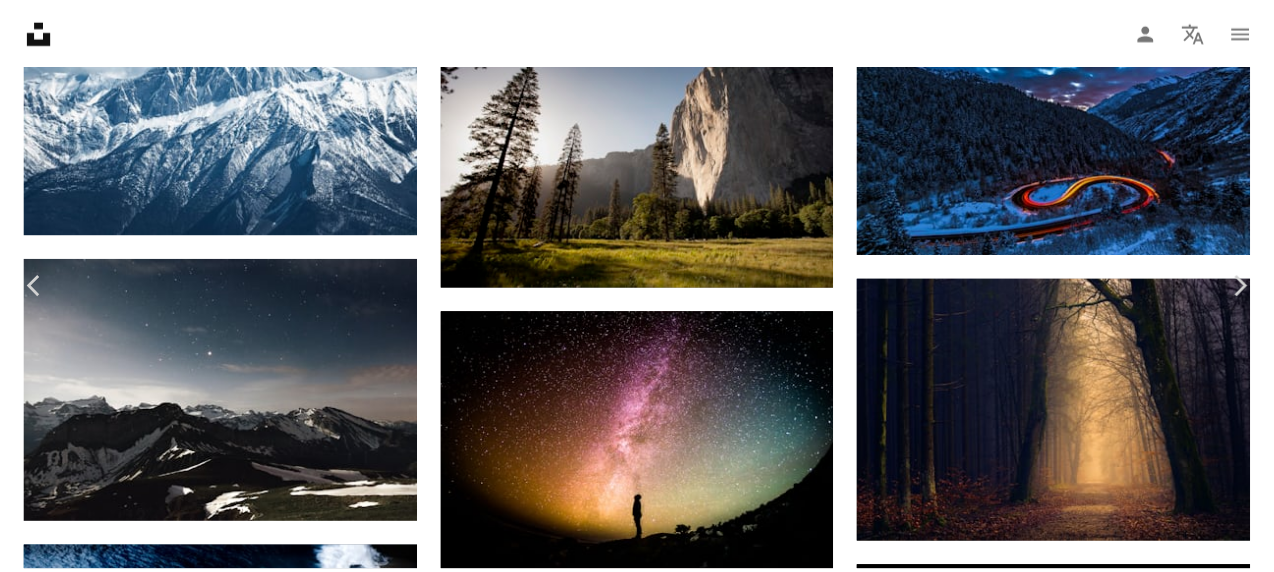 scroll, scrollTop: 200, scrollLeft: 0, axis: vertical 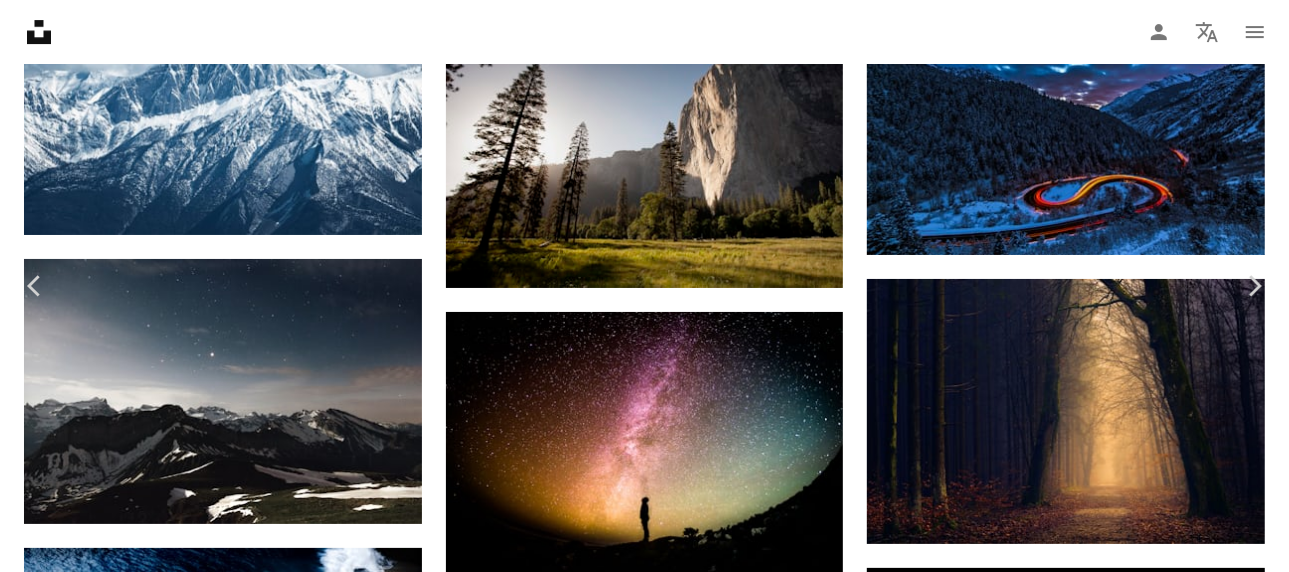click on "An X shape Chevron left Chevron right Alexander Slattery slatts A heart A plus sign Download free Chevron down Zoom in Views 27,800,632 Downloads 567,850 Featured in Photos ,  Wallpapers A forward-right arrow Share Info icon Info More actions Lost in the light Calendar outlined Published on  [DATE], [YEAR] Camera Canon, EOS 6D Safety Free to use under the  Unsplash License wallpaper 4K Images laptop wallpaper forest macbook wallpaper 1920x1080 wallpaper mac wallpaper dark 8k wallpaper winter snow night clouds windows 10 wallpaper cloud street aesthetic wallpaper 1080p wallpaper cool wallpaper cool background Creative Commons images Browse premium related images on iStock  |  Save 20% with code UNSPLASH20 View more on iStock  ↗ Related images A heart A plus sign Sepp Rutz Arrow pointing down Plus sign for Unsplash+ A heart A plus sign Enis Can Ceyhan For  Unsplash+ A lock Download Plus sign for Unsplash+ A heart A plus sign Ales Krivec For  Unsplash+ A lock Download A heart A plus sign Nosirjon Saminjonov" at bounding box center [644, 4000] 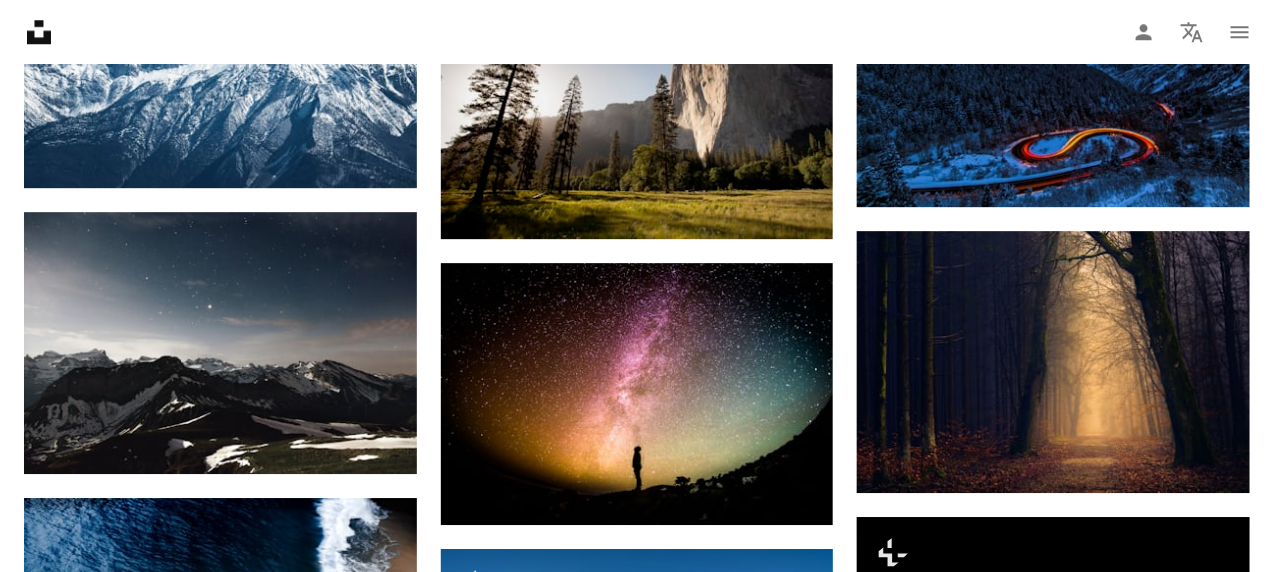 scroll, scrollTop: 4700, scrollLeft: 0, axis: vertical 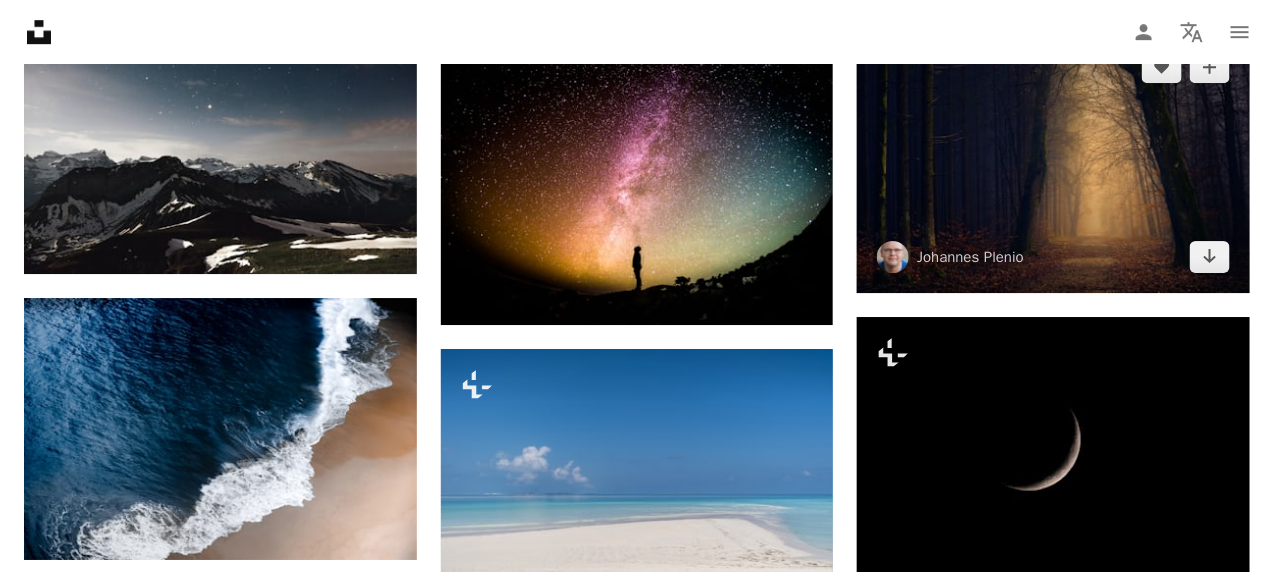 click on "Johannes Plenio" at bounding box center (950, 257) 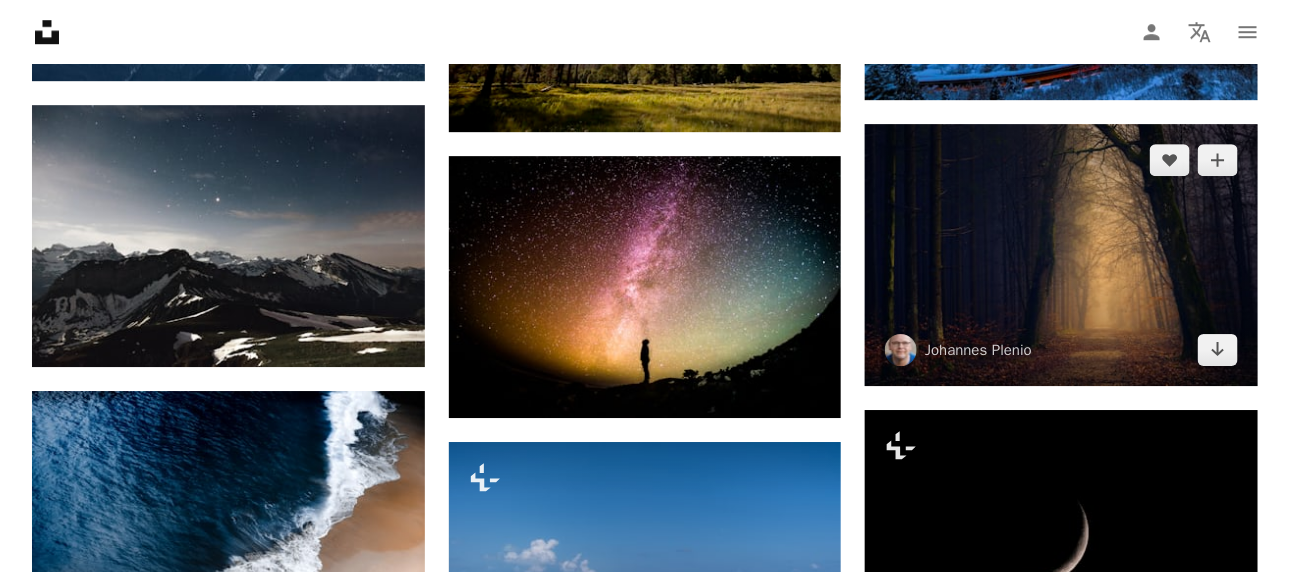 scroll, scrollTop: 4500, scrollLeft: 0, axis: vertical 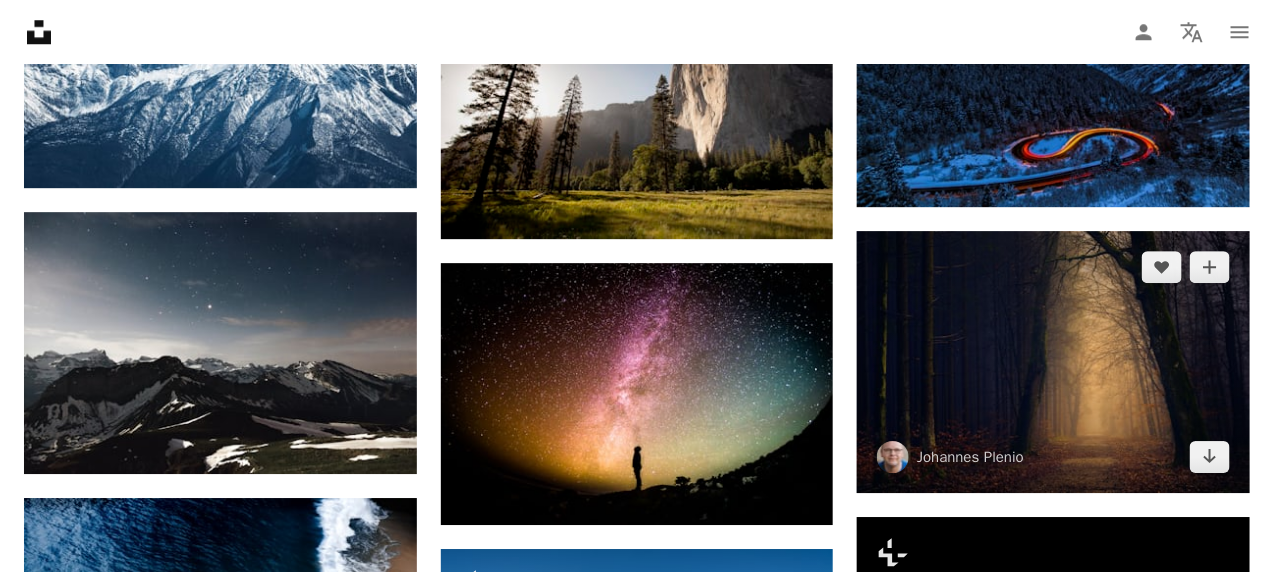 click at bounding box center [1053, 362] 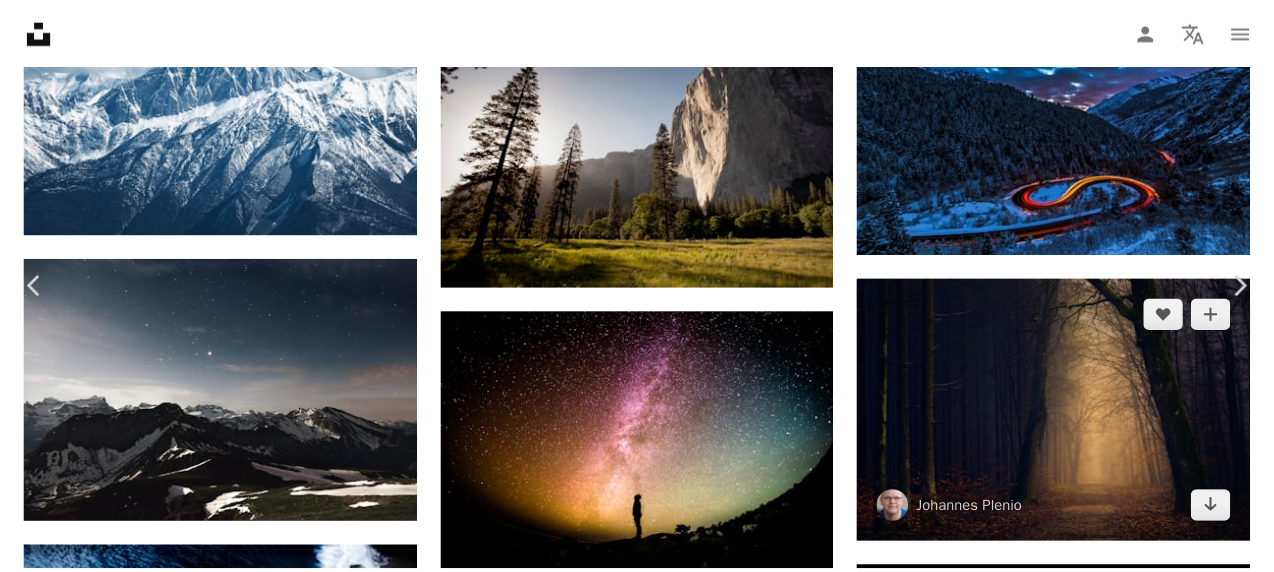 scroll, scrollTop: 100, scrollLeft: 0, axis: vertical 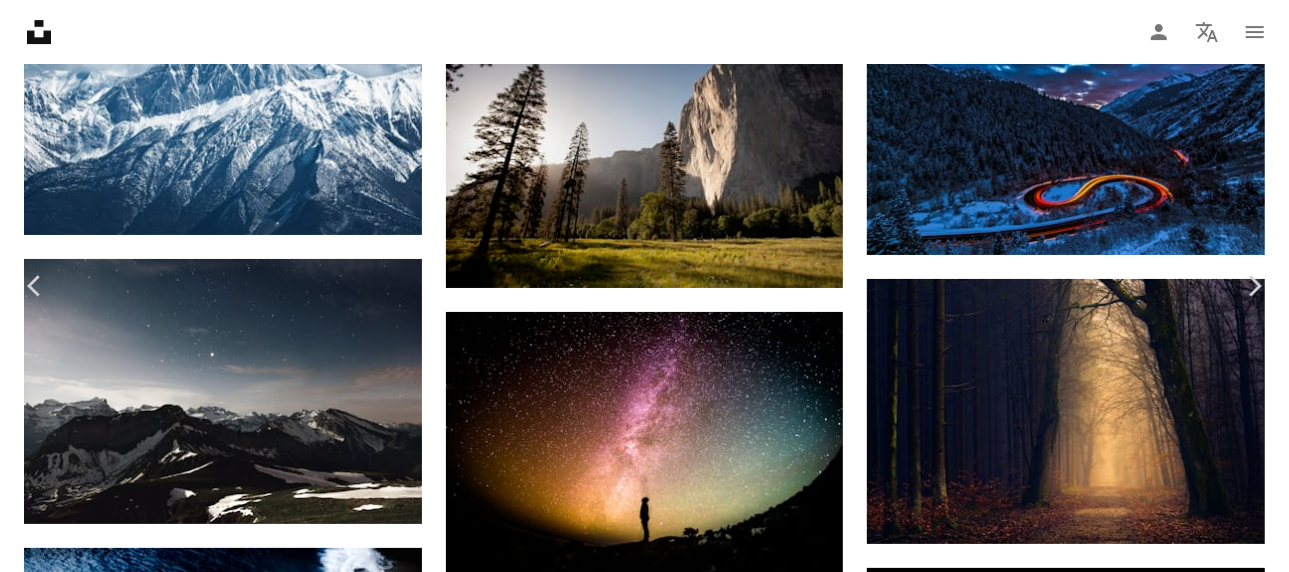 click on "An X shape Chevron left Chevron right Johannes Plenio jplenio A heart A plus sign Download free Chevron down Zoom in Views 129,816,145 Downloads 1,228,337 Featured in Photos ,  Nature ,  Wallpapers A forward-right arrow Share Info icon Info More actions Golden forest pathway Calendar outlined Published on  [DATE], [YEAR] Camera SONY, ILCE-7 Safety Free to use under the  Unsplash License 4K Images laptop wallpaper forest macbook wallpaper 1920x1080 wallpaper mac wallpaper dark 8k wallpaper sunset road sunrise autumn windows 10 wallpaper light fall trees aesthetic wallpaper leaves leaf 1080p wallpaper Public domain images Browse premium related images on iStock  |  Save 20% with code UNSPLASH20 View more on iStock  ↗ Related images A heart A plus sign Johannes Plenio Arrow pointing down Plus sign for Unsplash+ A heart A plus sign Zdeněk Macháček For  Unsplash+ A lock Download A heart A plus sign Bob Letens Arrow pointing down A heart A plus sign Johannes Plenio Arrow pointing down Plus sign for Unsplash+" at bounding box center (644, 4000) 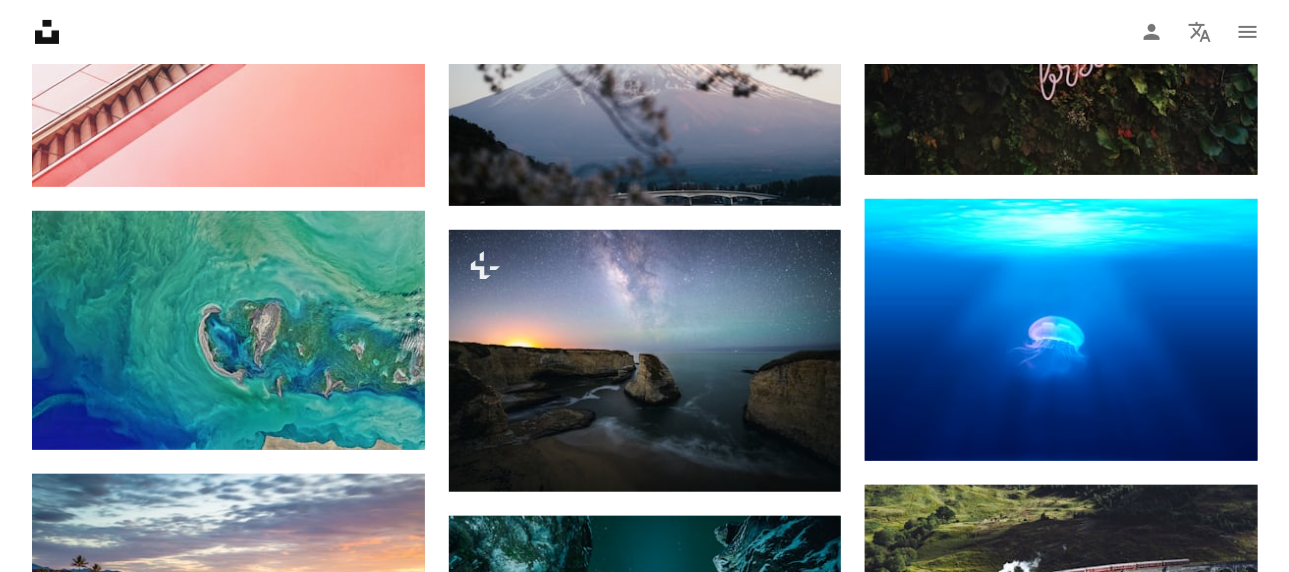 scroll, scrollTop: 5400, scrollLeft: 0, axis: vertical 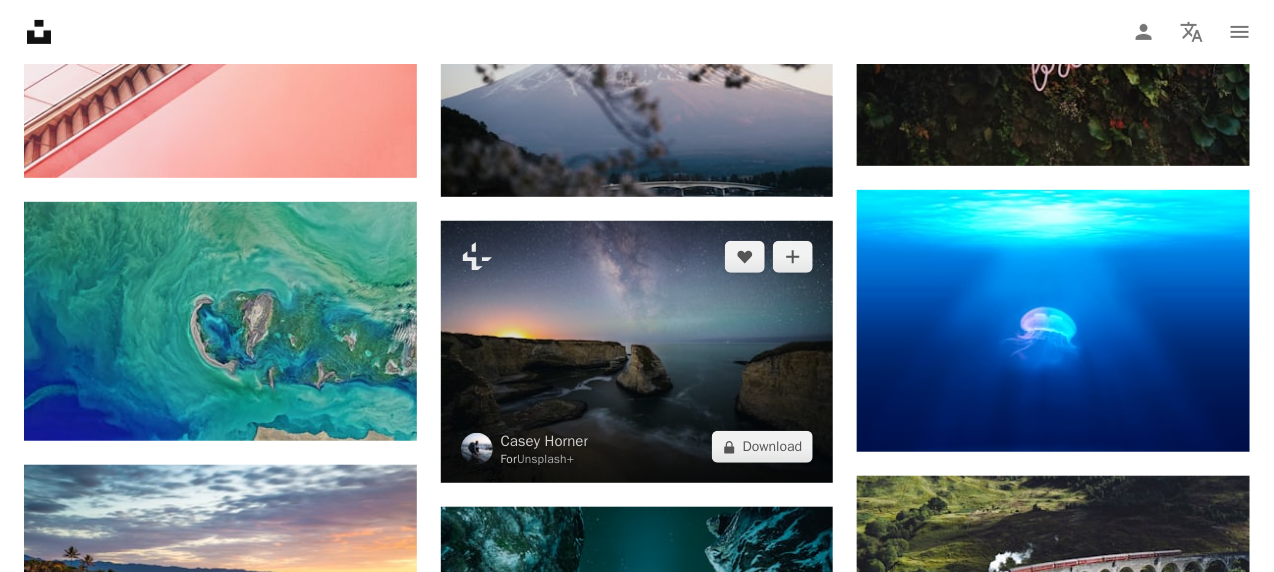 click at bounding box center [637, 352] 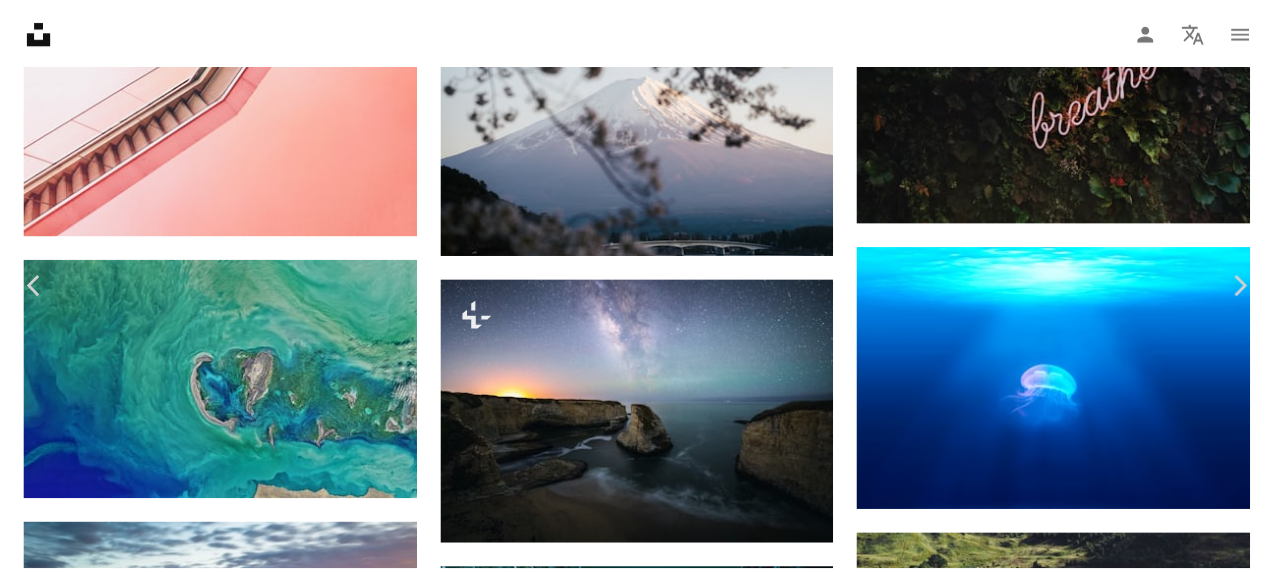 scroll, scrollTop: 100, scrollLeft: 0, axis: vertical 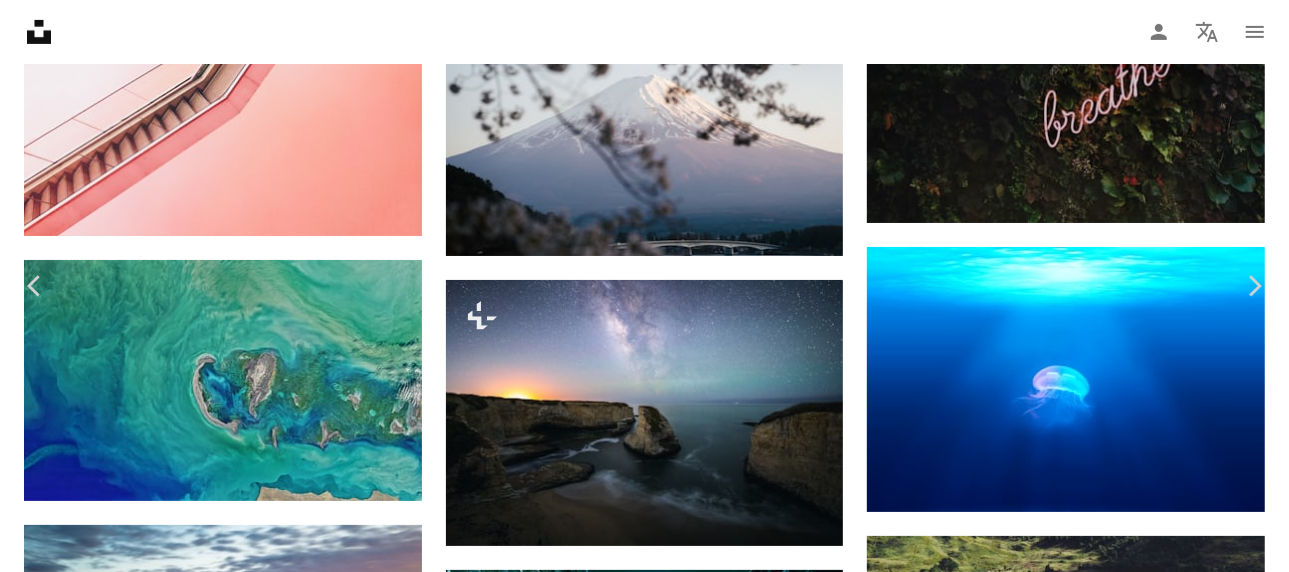 click on "An X shape Chevron left Chevron right [FIRST] [LAST] For Unsplash+ A heart A plus sign A lock Download Zoom in Featured in Photos , Nature , Wallpapers A forward-right arrow Share More Actions A map marker [CITY], [COUNTRY] Calendar outlined Published on February 9, 2023 Safety Licensed under the Unsplash+ License sea night scenery usa screensaver rock wallpapers backgrounds outdoors boys wallpaper beautiful night sky google images nature night screen saver [CITY] Public domain images From this series Chevron right Plus sign for Unsplash+ Plus sign for Unsplash+ Plus sign for Unsplash+ Plus sign for Unsplash+ Plus sign for Unsplash+ Plus sign for Unsplash+ Plus sign for Unsplash+ Plus sign for Unsplash+ Plus sign for Unsplash+ Plus sign for Unsplash+ Related images Plus sign for Unsplash+ A heart A plus sign [FIRST] [LAST] For Unsplash+ A lock Download Plus sign for Unsplash+ A heart A plus sign [FIRST] [LAST] For Unsplash+ A lock Download Plus sign for Unsplash+ A heart A plus sign [FIRST] [LAST] For" at bounding box center [644, 5042] 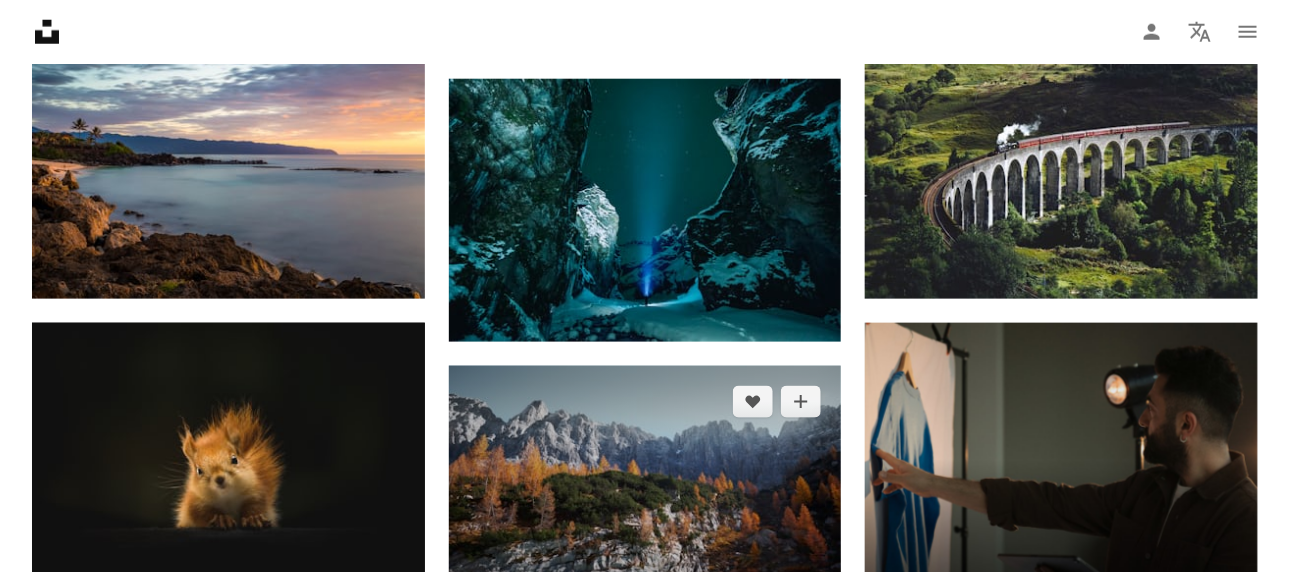 scroll, scrollTop: 5800, scrollLeft: 0, axis: vertical 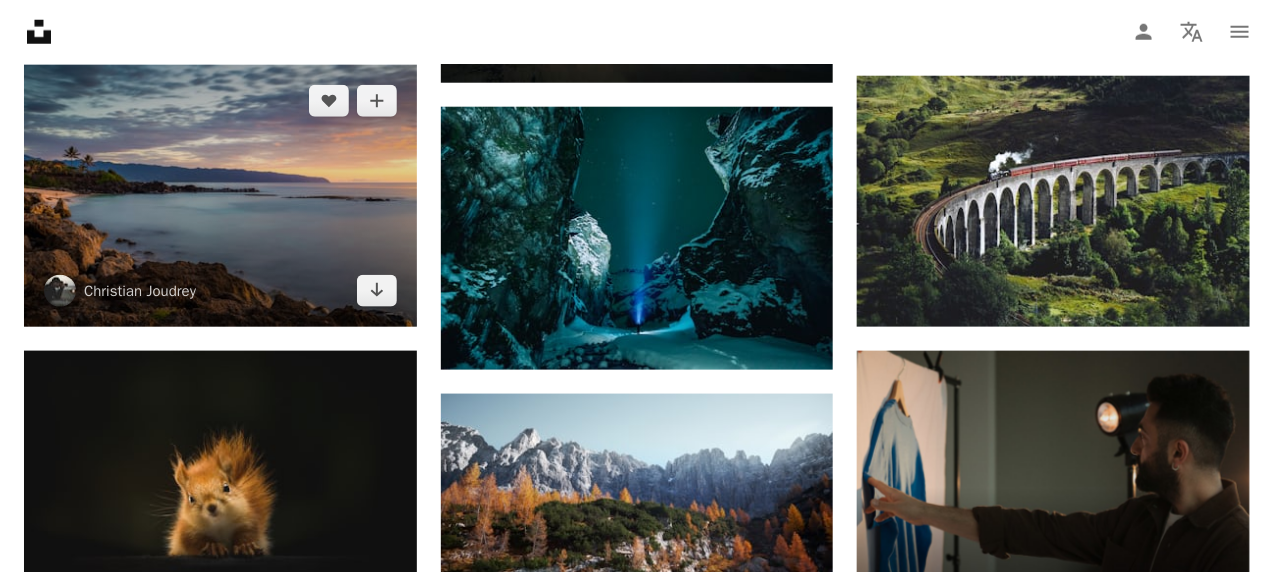 click at bounding box center [220, 196] 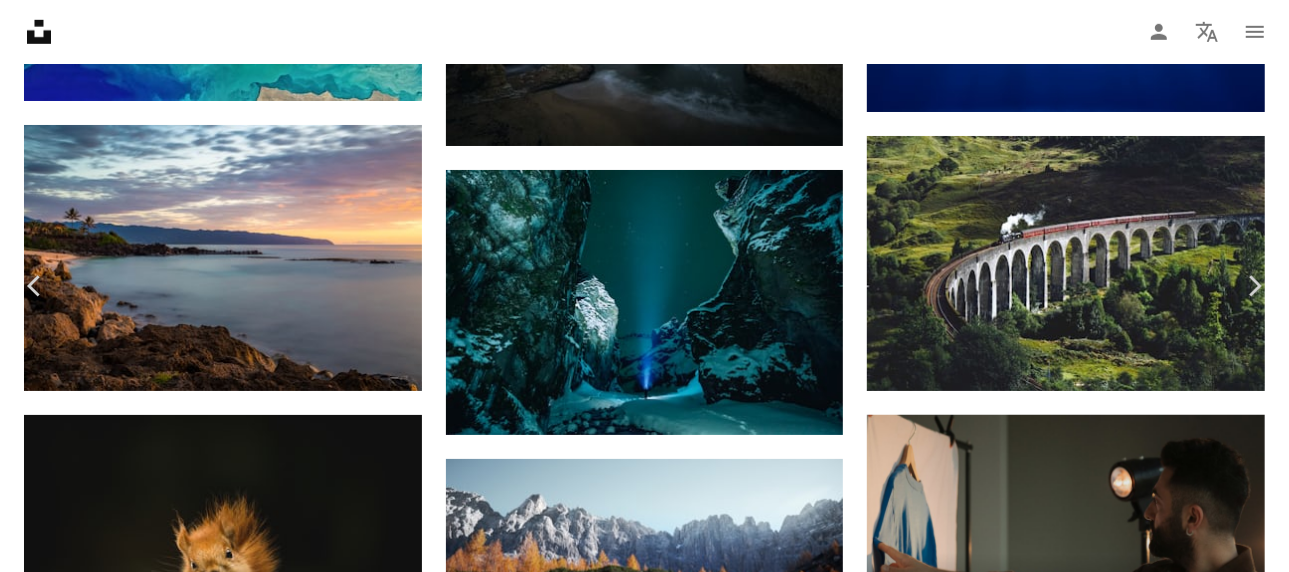 scroll, scrollTop: 200, scrollLeft: 0, axis: vertical 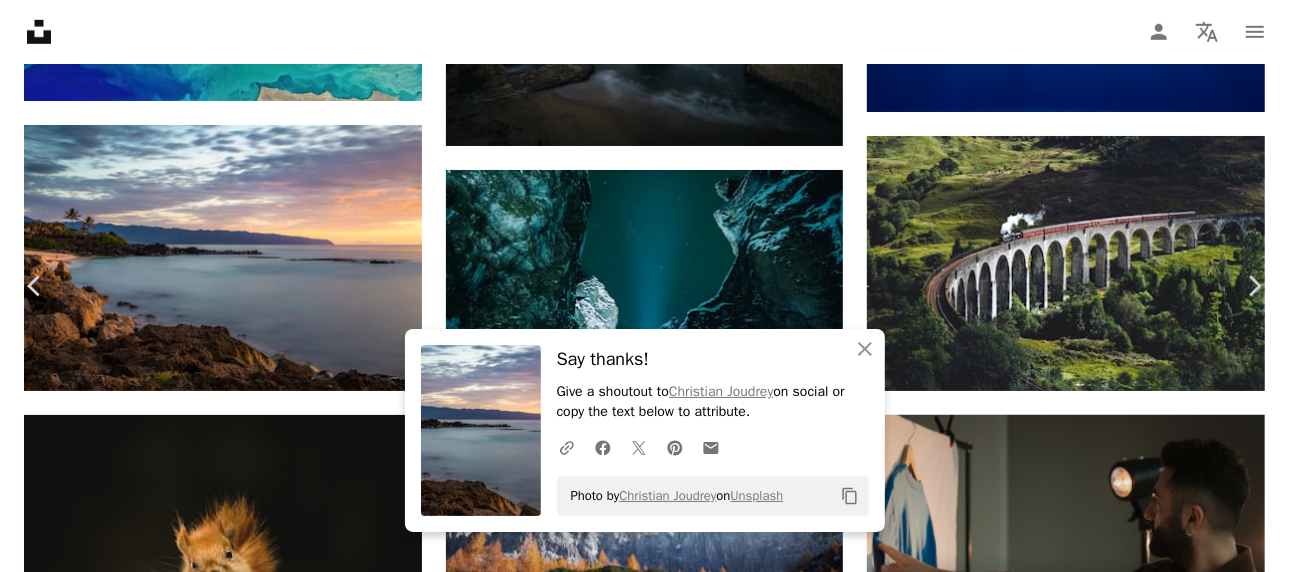click on "An X shape Chevron left Chevron right An X shape Close Say thanks! Give a shoutout to  Christian Joudrey  on social or copy the text below to attribute. A URL sharing icon (chains) Facebook icon X (formerly Twitter) icon Pinterest icon An envelope Photo by  Christian Joudrey  on  Unsplash
Copy content Christian Joudrey cjoudrey A heart A plus sign Download free Chevron down Zoom in Views 42,168,617 Downloads 379,702 Featured in Photos ,  Wallpapers A forward-right arrow Share Info icon Info More actions Shoreline at sunset A map marker Three Tables Beach, Haleiwa, [COUNTRY] Calendar outlined Published on  [DATE], [YEAR] Camera Canon, EOS 6D Safety Free to use under the  Unsplash License 4K Images laptop wallpaper beach macbook wallpaper 1920x1080 wallpaper mac wallpaper sea 8k wallpaper sunset sunrise clouds windows 10 wallpaper aesthetic wallpaper 1080p wallpaper cool wallpaper landscape wallpaper cool background rock live wallpaper 2560x1440 wallpaper Free pictures  |  View more on iStock  ↗" at bounding box center (644, 4642) 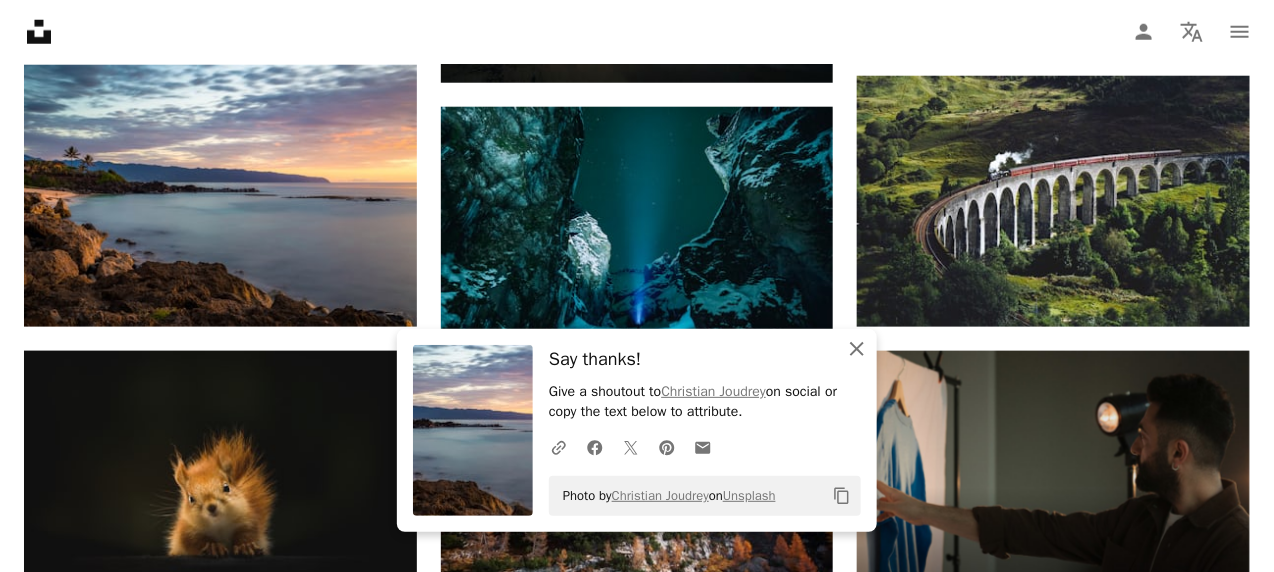 click on "An X shape" 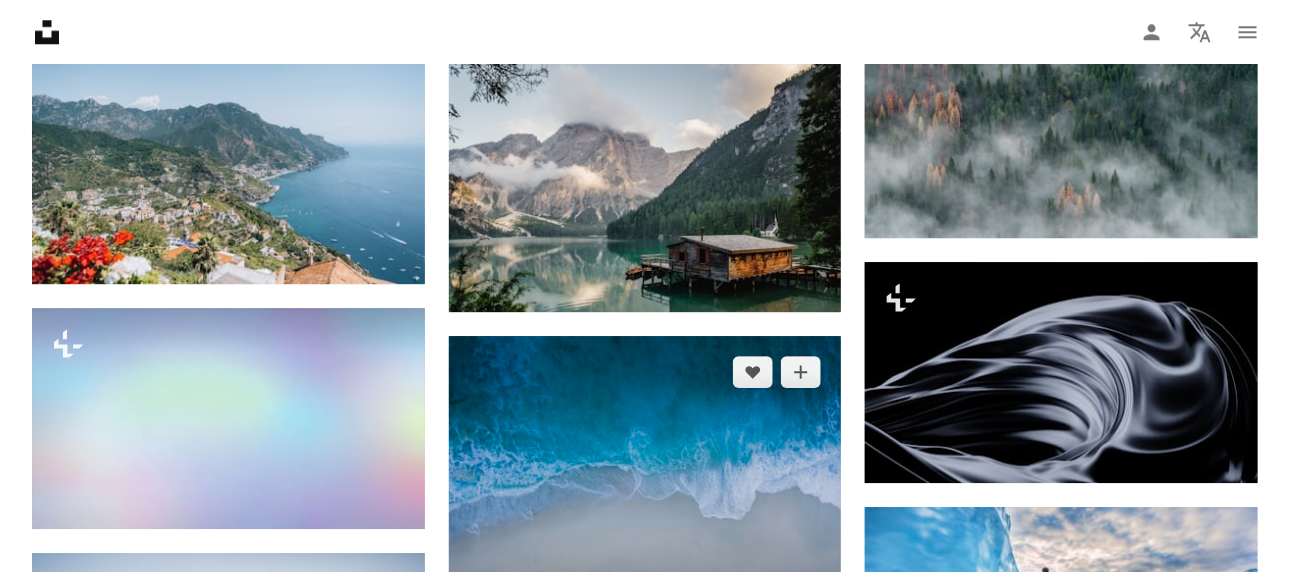 scroll, scrollTop: 6900, scrollLeft: 0, axis: vertical 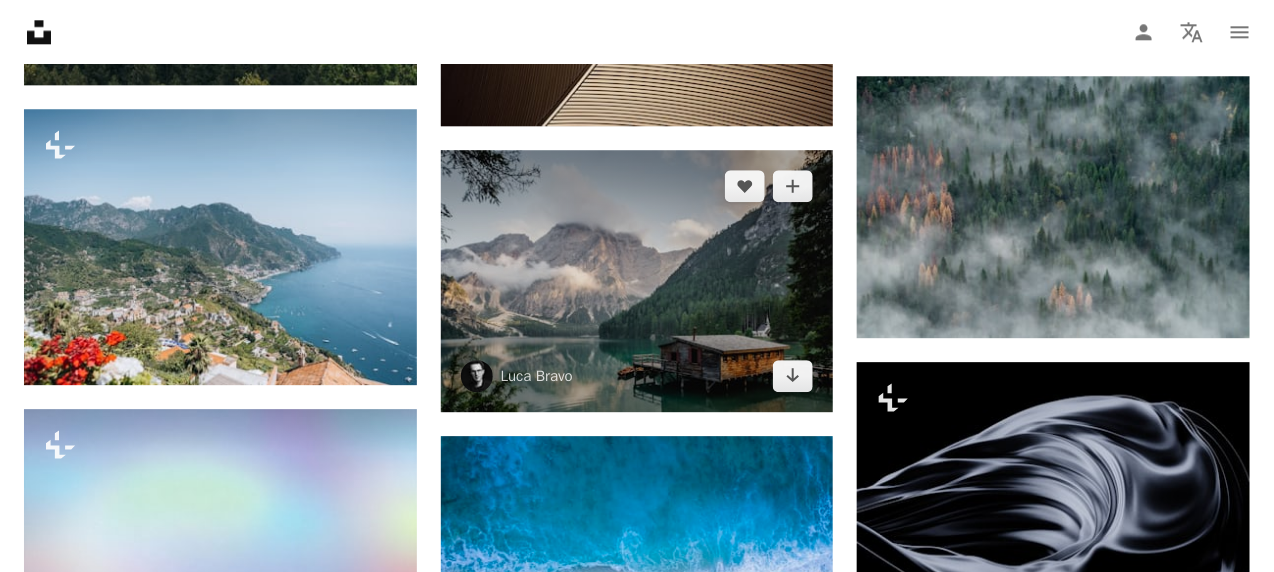 click at bounding box center (637, 281) 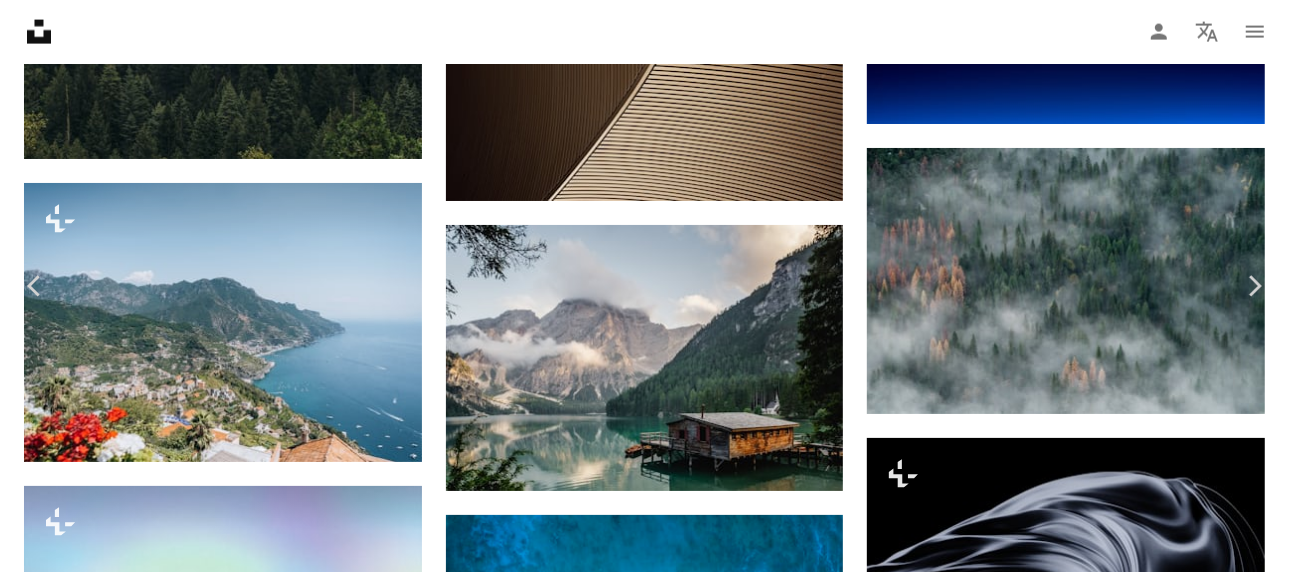 scroll, scrollTop: 100, scrollLeft: 0, axis: vertical 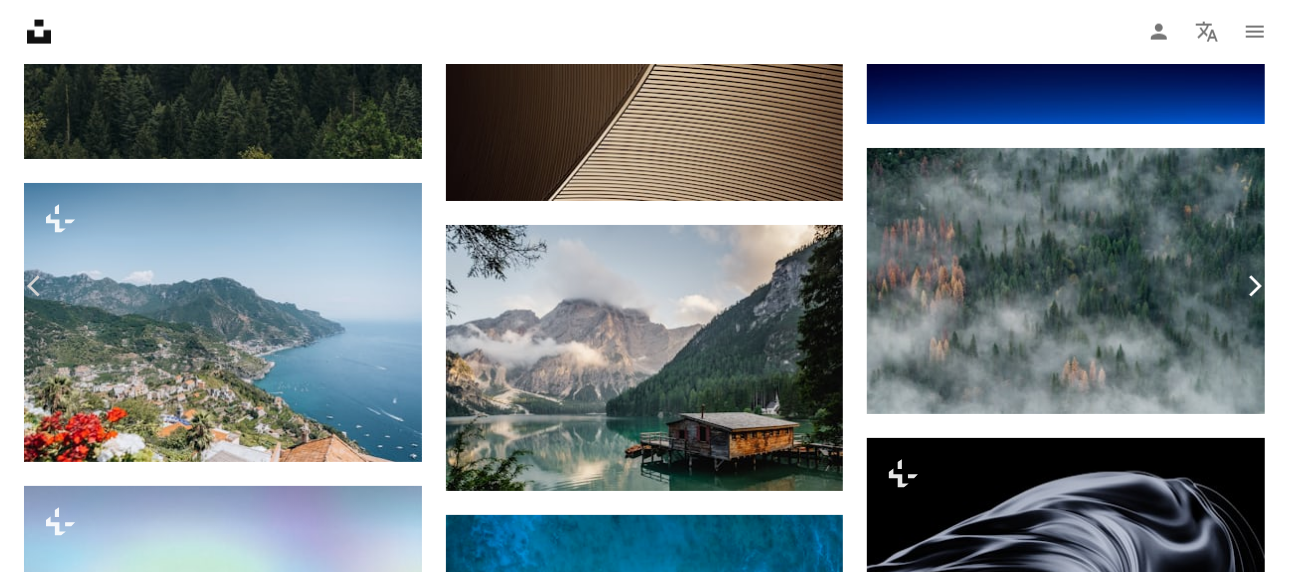 click on "Chevron right" at bounding box center (1254, 286) 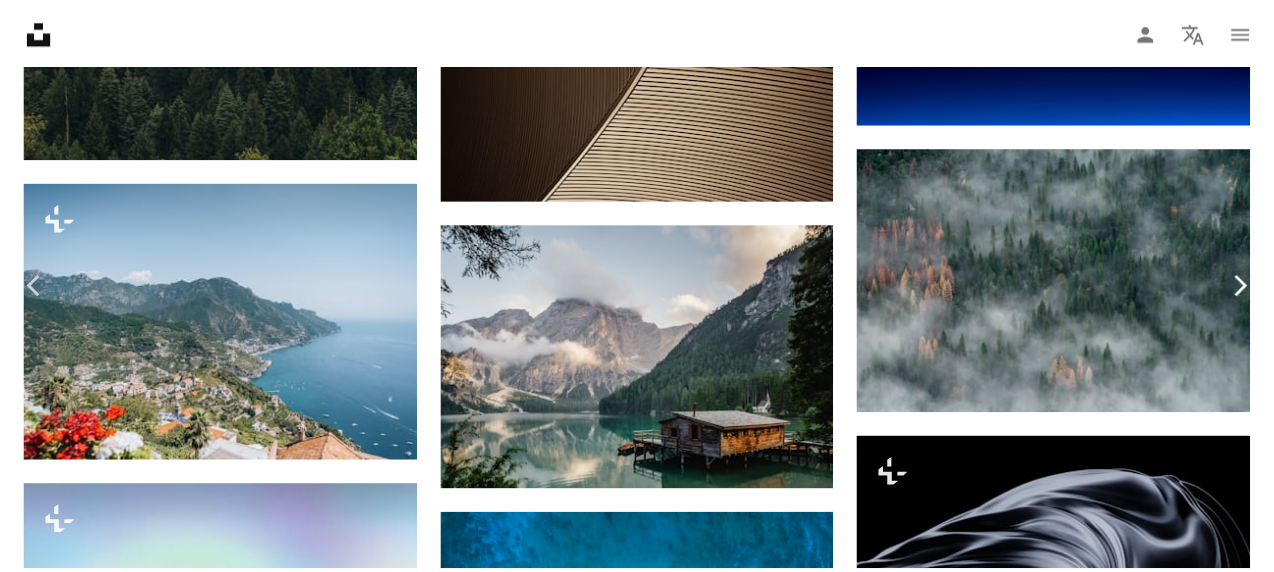 scroll, scrollTop: 0, scrollLeft: 0, axis: both 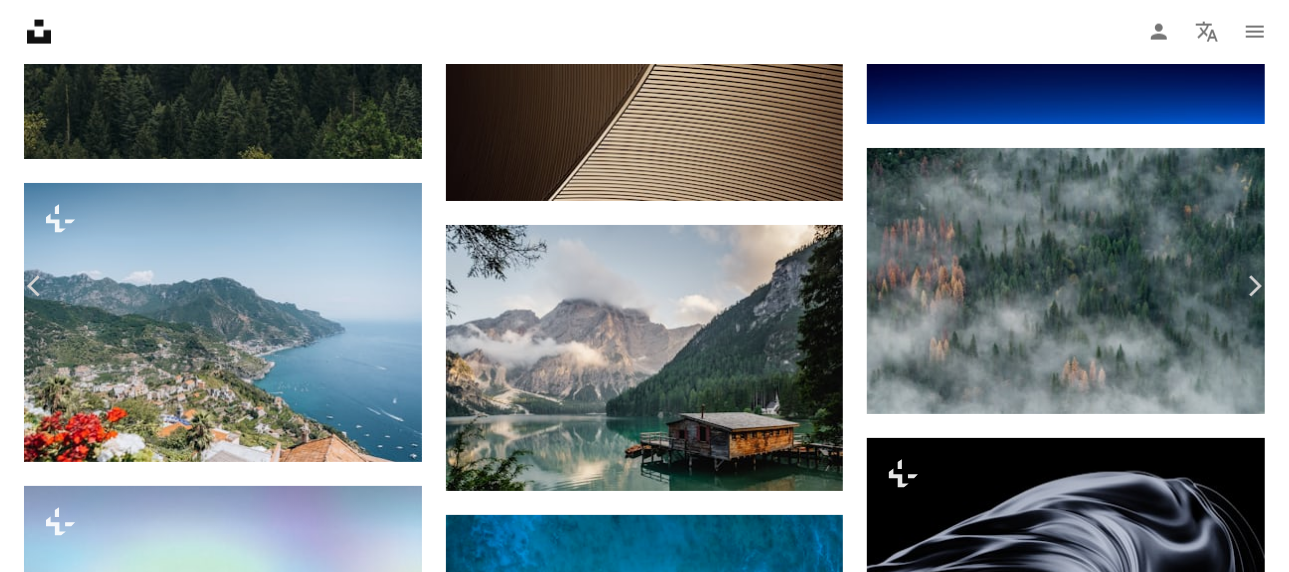 click on "**********" at bounding box center (644, -1822) 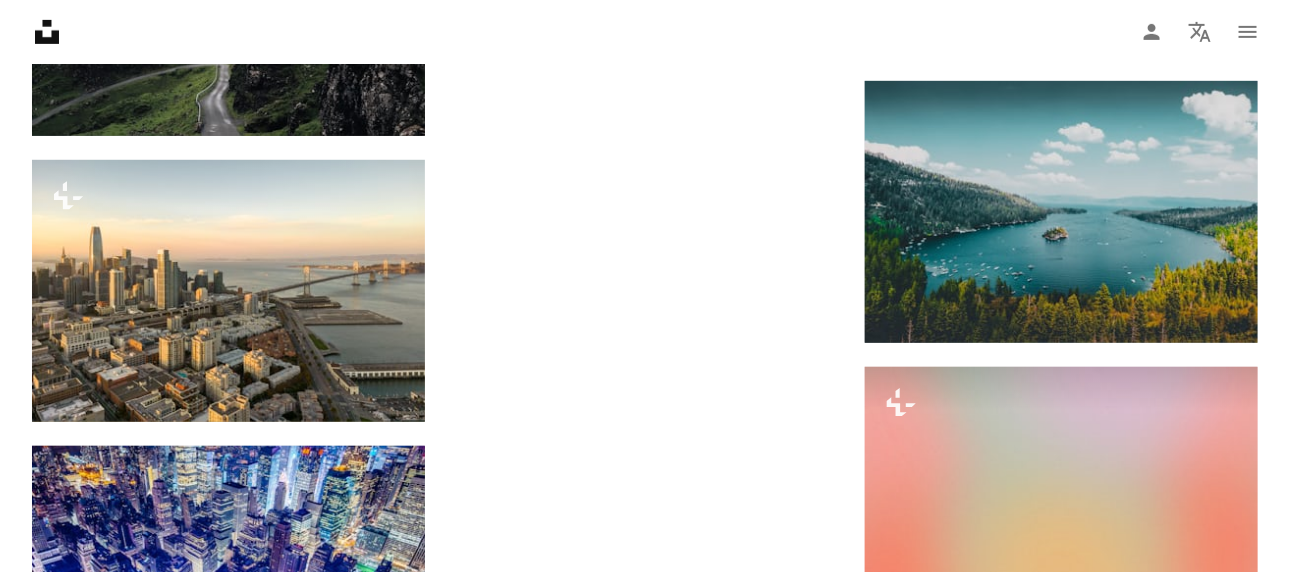 scroll, scrollTop: 8100, scrollLeft: 0, axis: vertical 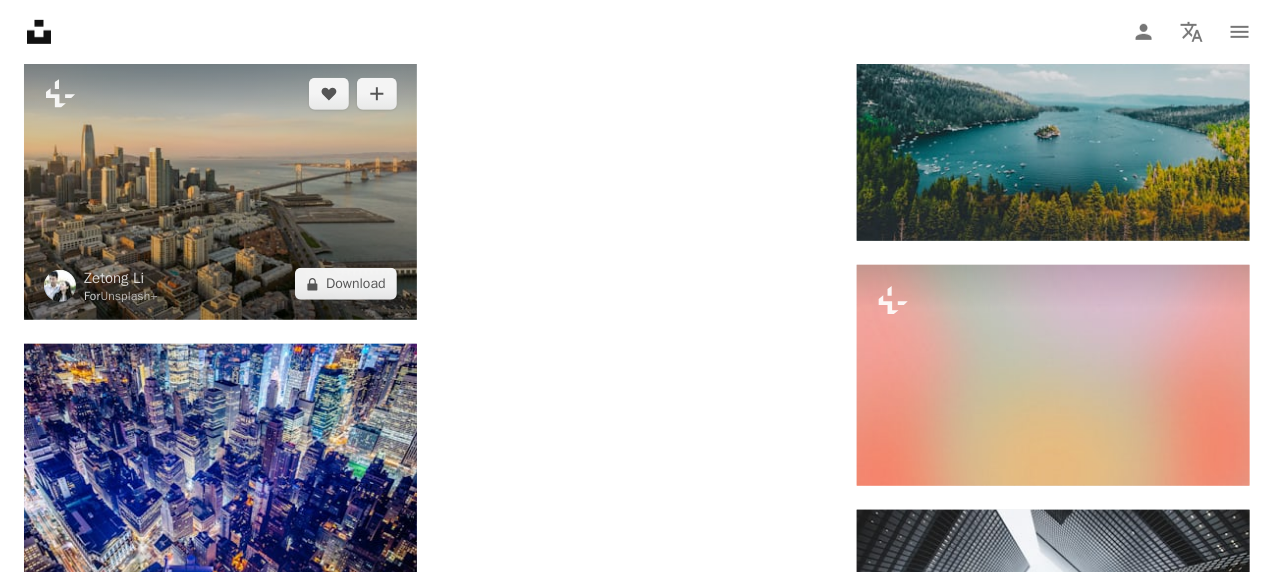 click at bounding box center (220, 189) 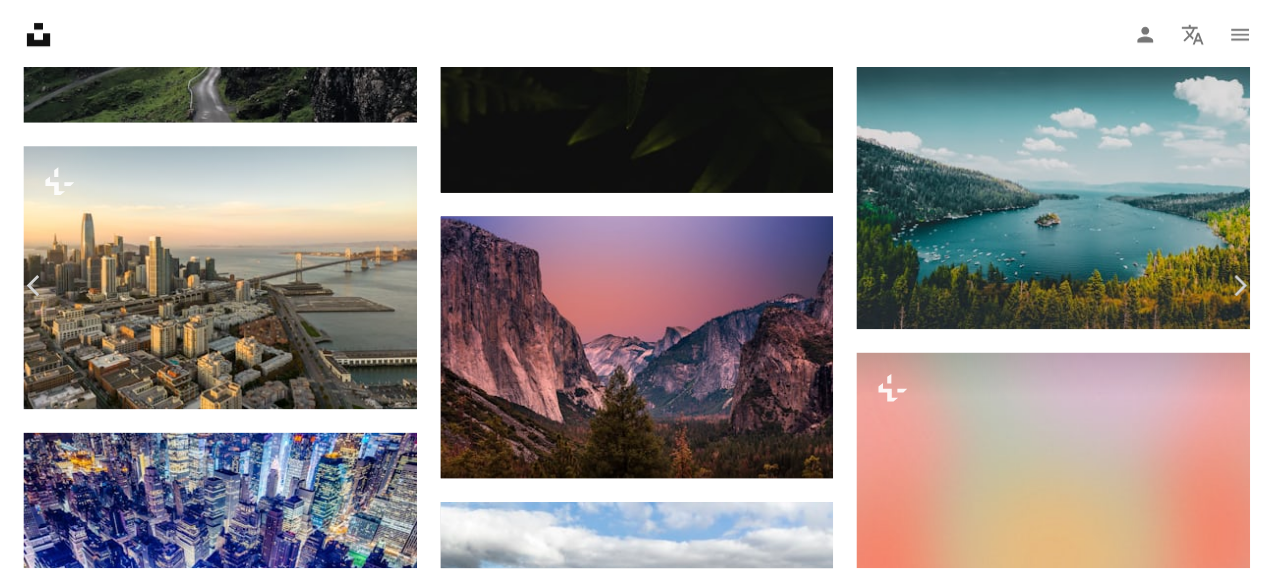 scroll, scrollTop: 200, scrollLeft: 0, axis: vertical 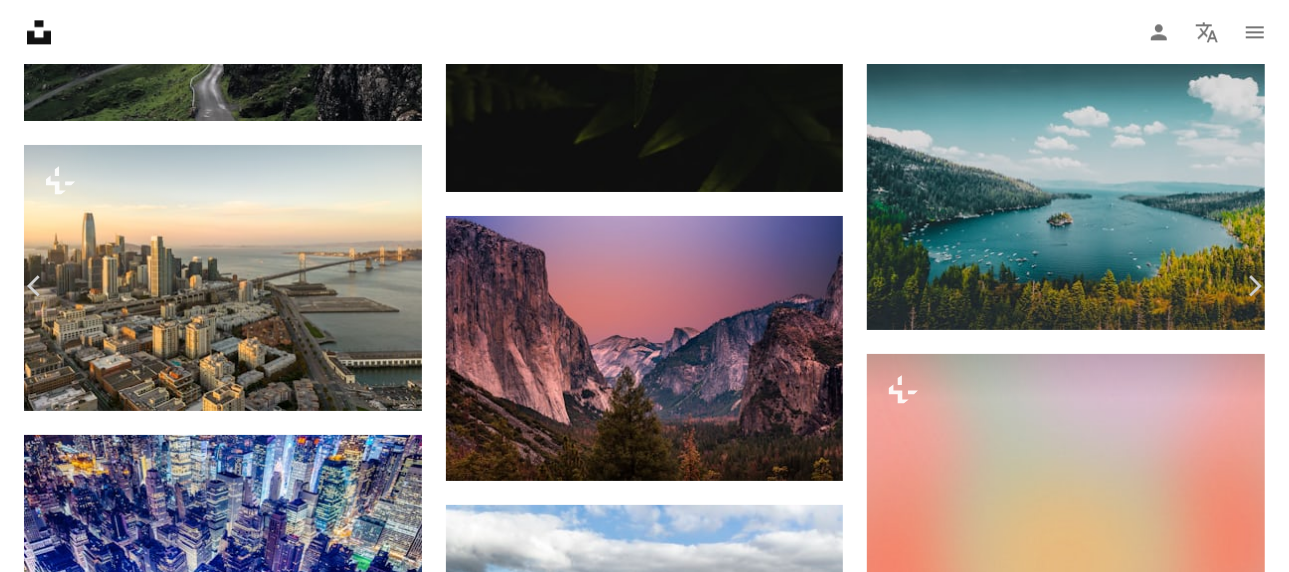 click on "An X shape Chevron left Chevron right [FIRST] [LAST] For Unsplash+ A heart A plus sign A lock Download Zoom in A forward-right arrow Share More Actions Calendar outlined Published on December 14, 2022 Safety Licensed under the Unsplash+ License sea urban buildings bridge san francisco california america city skyline city background downtown american city bay area urban area news background cityscapes california city bay bridge sky line american cities Backgrounds From this series Plus sign for Unsplash+ Plus sign for Unsplash+ Related images Plus sign for Unsplash+ A heart A plus sign [FIRST] [LAST] For Unsplash+ A lock Download Plus sign for Unsplash+ A heart A plus sign [FIRST] [LAST] For Unsplash+ A lock Download Plus sign for Unsplash+ A heart A plus sign [FIRST] [LAST] For Unsplash+ A lock Download Plus sign for Unsplash+ A heart A plus sign [FIRST] [LAST] For Unsplash+ A lock Download Plus sign for Unsplash+ A heart A plus sign [FIRST] [LAST] For Unsplash+ A lock Download Plus sign for Unsplash+ A heart A plus sign" at bounding box center (644, 4112) 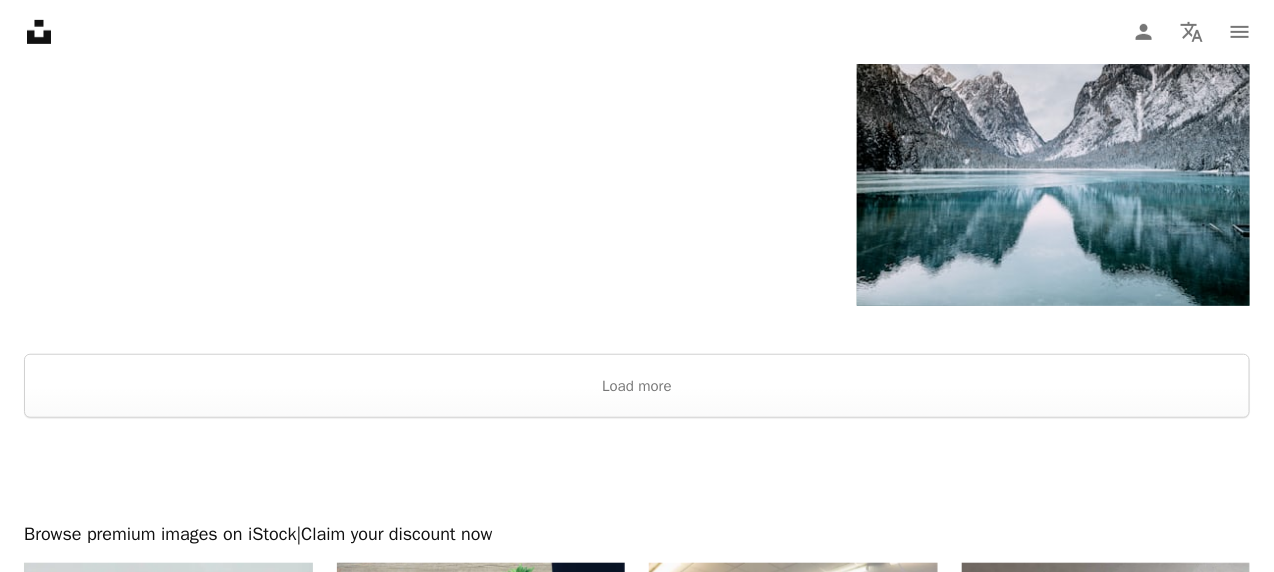 scroll, scrollTop: 10800, scrollLeft: 0, axis: vertical 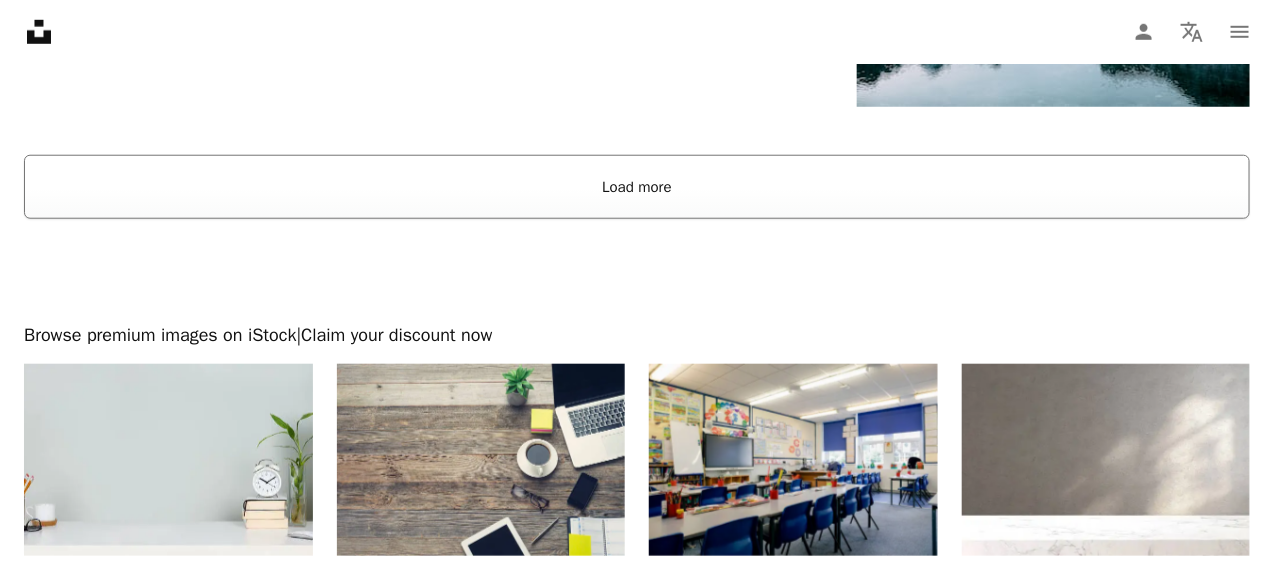 click on "Load more" at bounding box center (637, 187) 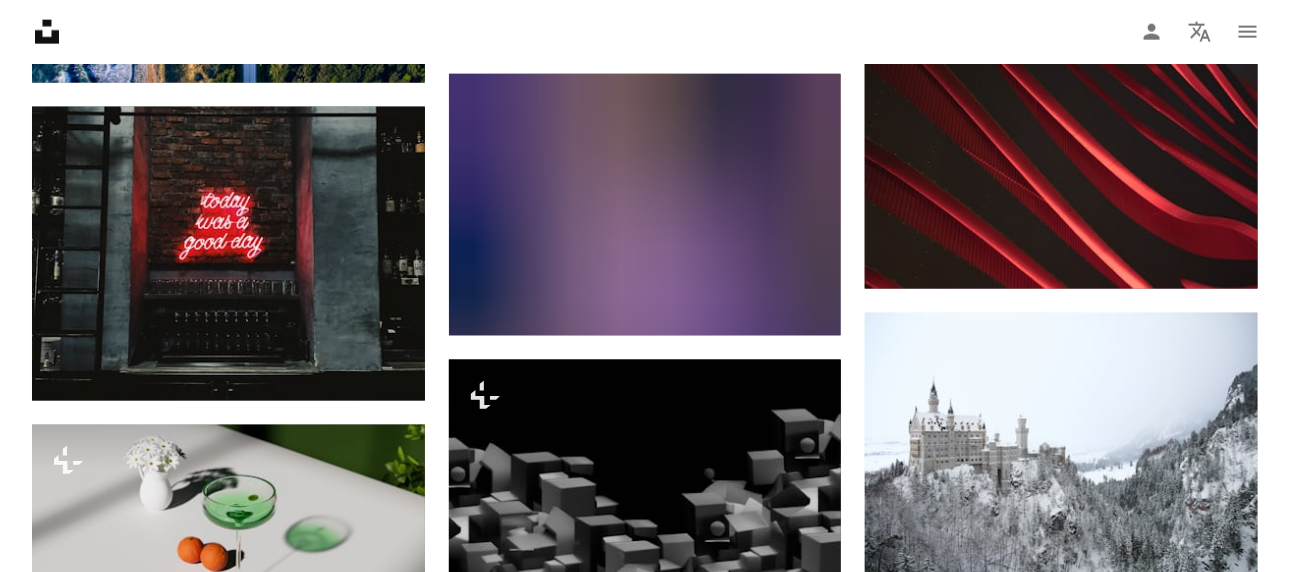 scroll, scrollTop: 16500, scrollLeft: 0, axis: vertical 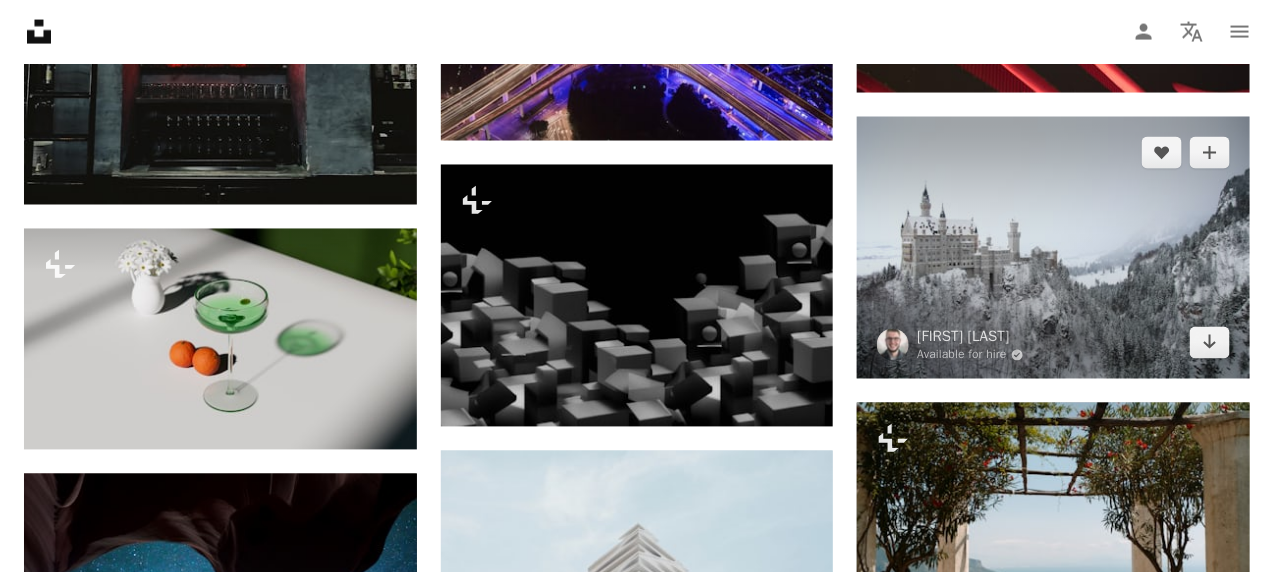 click at bounding box center [1053, 248] 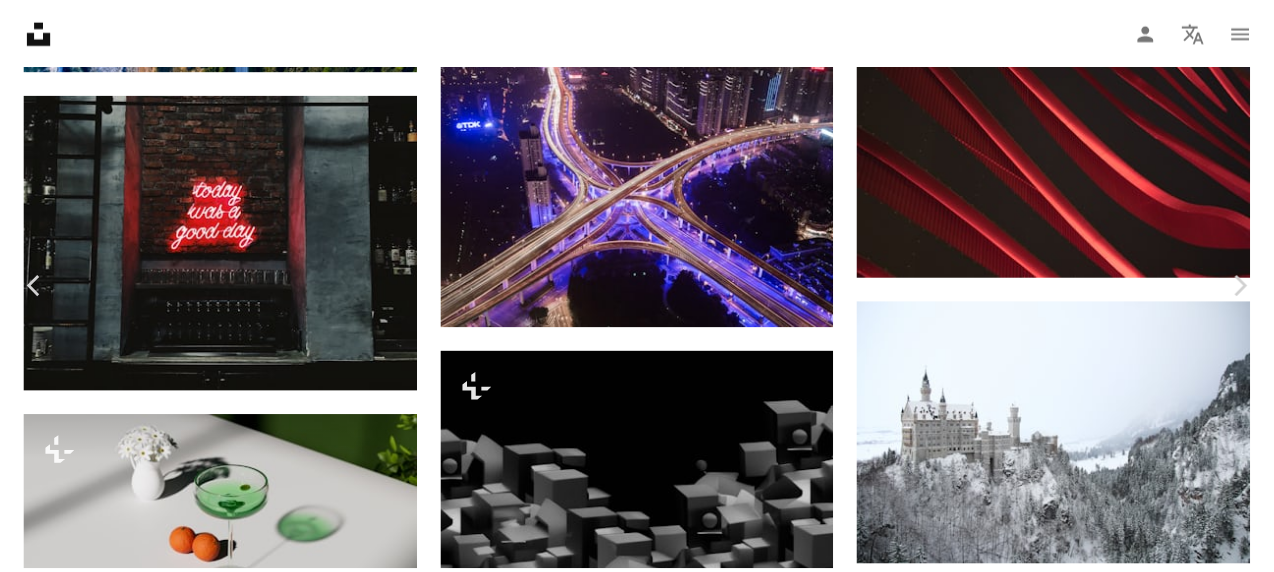 scroll, scrollTop: 200, scrollLeft: 0, axis: vertical 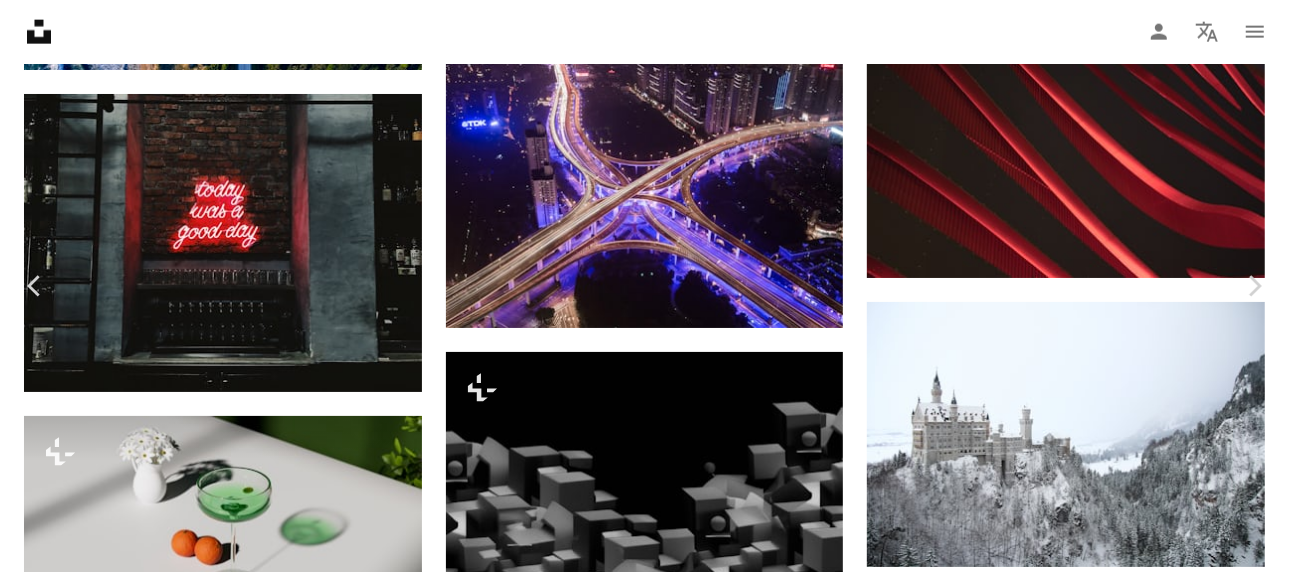 click on "An X shape Chevron left Chevron right Nico Benedickt Available for hire A checkmark inside of a circle A heart A plus sign Download free Chevron down Zoom in Views 18,196,948 Downloads 274,849 Featured in Photos A forward-right arrow Share Info icon Info More actions Neuschwanstein in the middle of winter Calendar outlined Published on  [DATE], [YEAR] Safety Free to use under the  Unsplash License wallpaper building architecture winter snow germany castle outdoors tower pine tree amazing wallpaper neuschwanstein castle bavaria overcast ridge neuschwanstein travel backgrounds travel wallpapers background travel Free pictures Browse premium related images on iStock  |  Save 20% with code UNSPLASH20 View more on iStock  ↗ Related images A heart A plus sign Evgeny Matveev Available for hire A checkmark inside of a circle Arrow pointing down A heart A plus sign Lanju Fotografie Available for hire A checkmark inside of a circle Arrow pointing down A heart A plus sign Anelale Nájera Arrow pointing down A heart" at bounding box center (644, 4431) 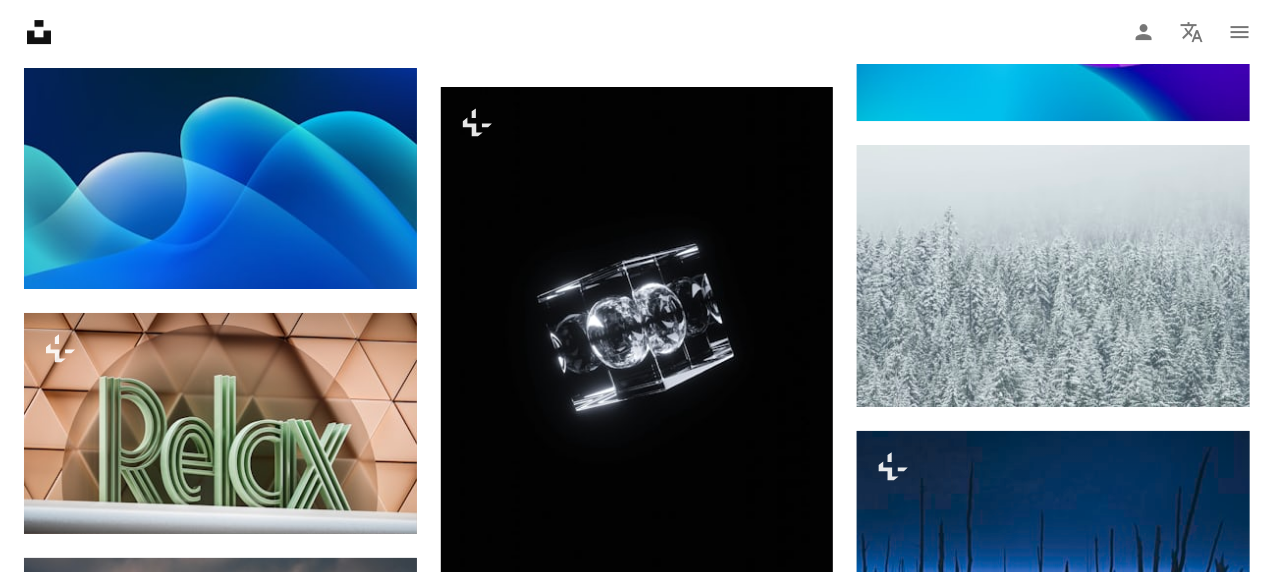 scroll, scrollTop: 20300, scrollLeft: 0, axis: vertical 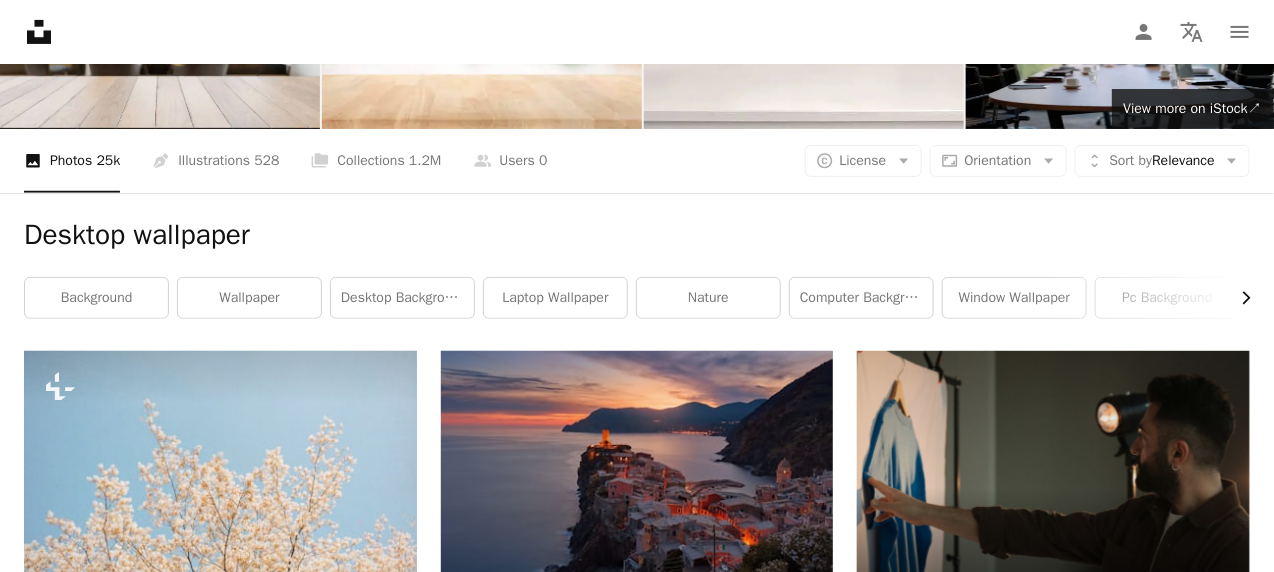 click on "Chevron right" 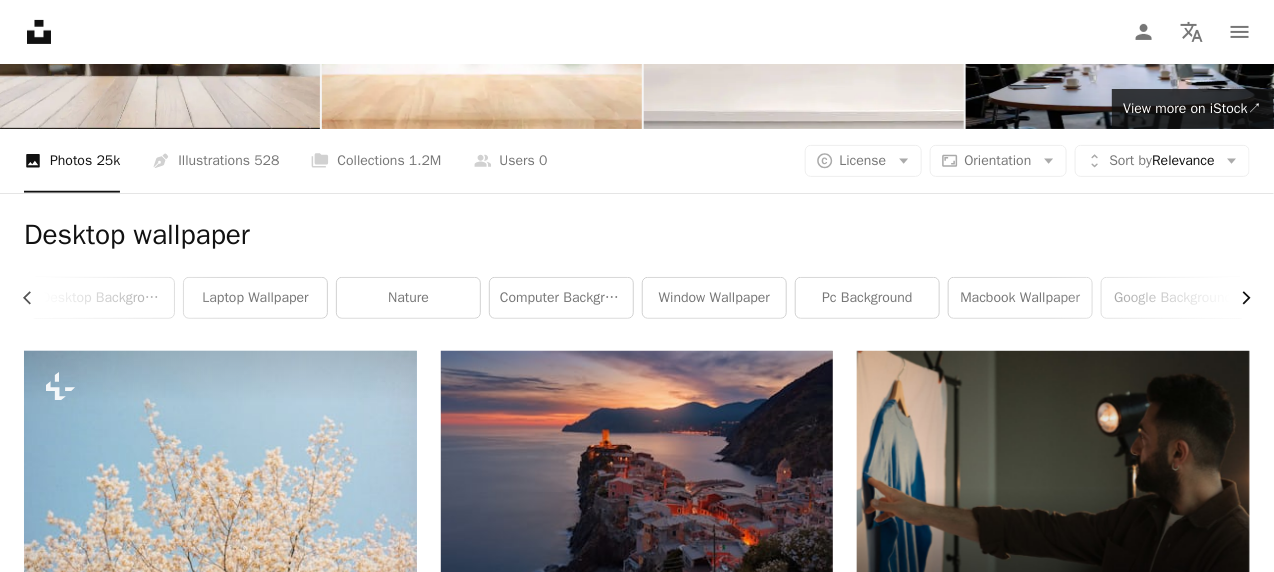 click on "Chevron right" 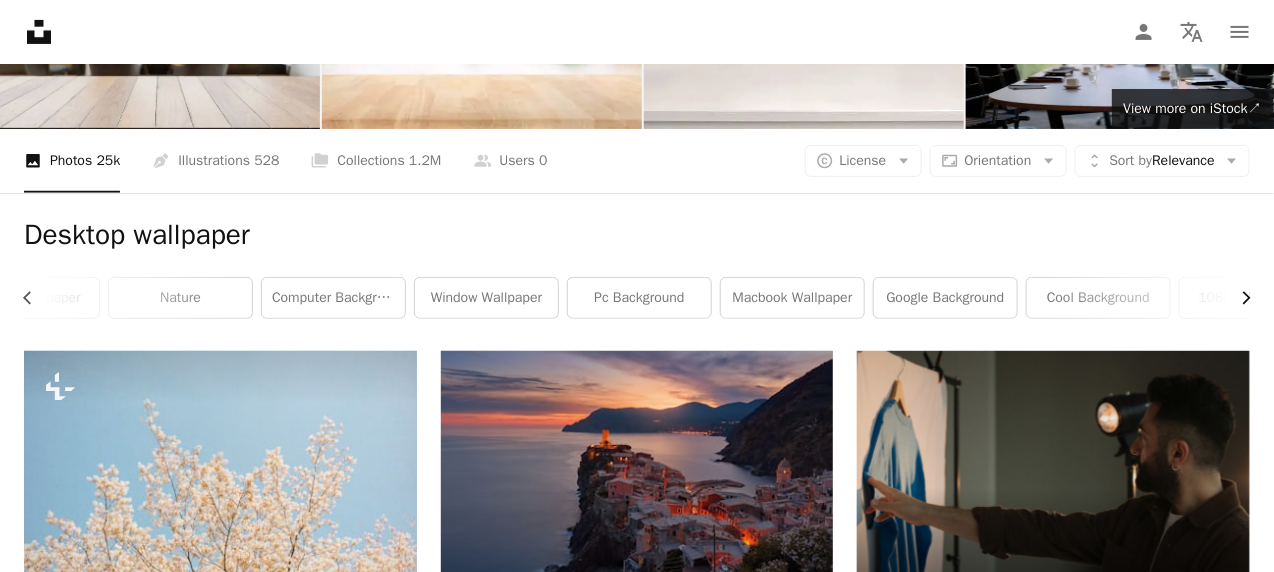scroll, scrollTop: 0, scrollLeft: 600, axis: horizontal 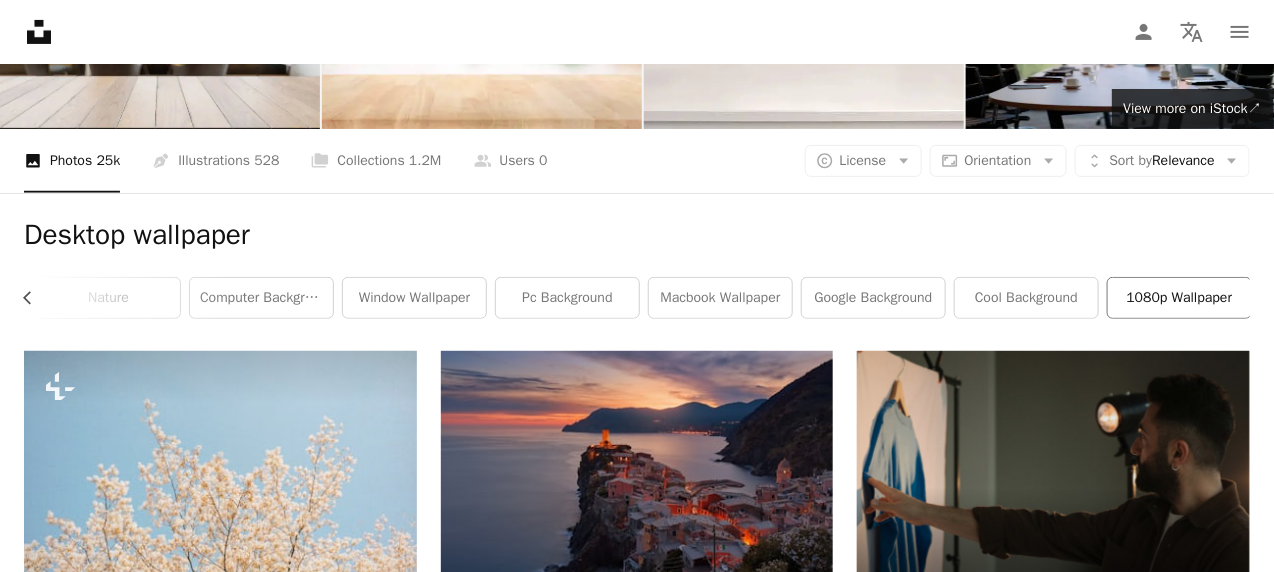 click on "1080p wallpaper" at bounding box center [1179, 298] 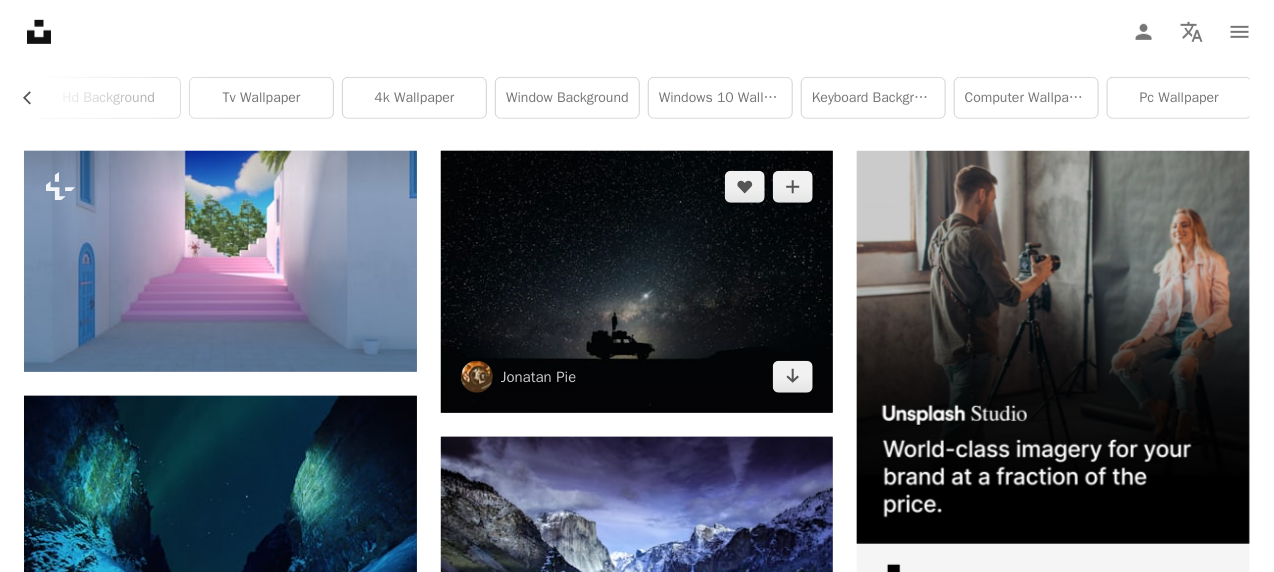 scroll, scrollTop: 300, scrollLeft: 0, axis: vertical 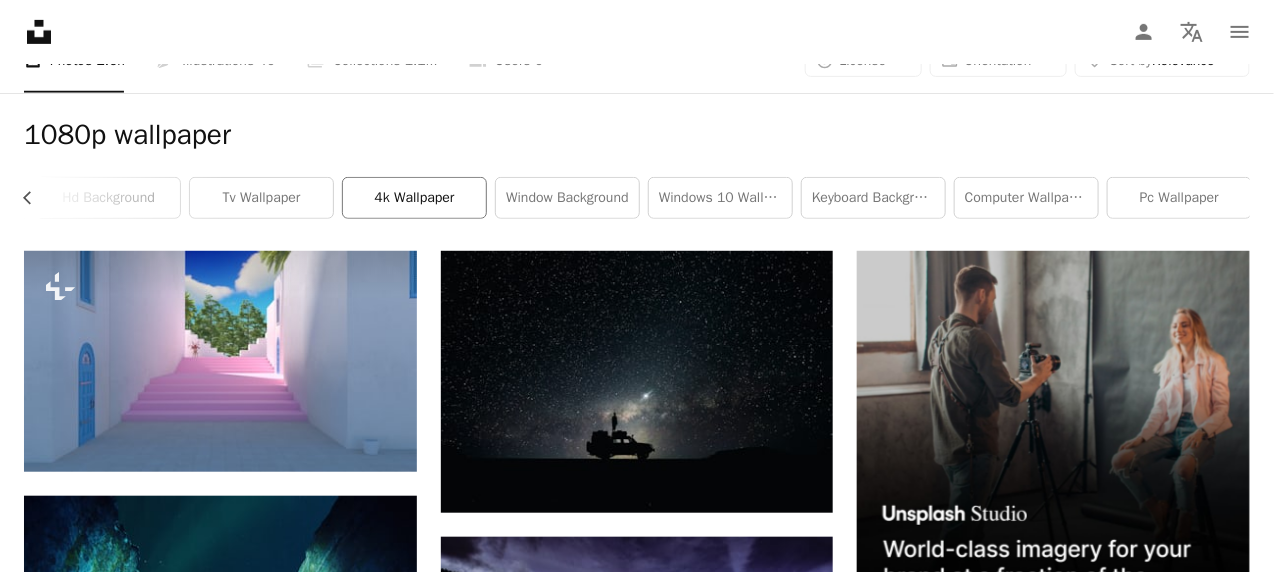 click on "4k wallpaper" at bounding box center (414, 198) 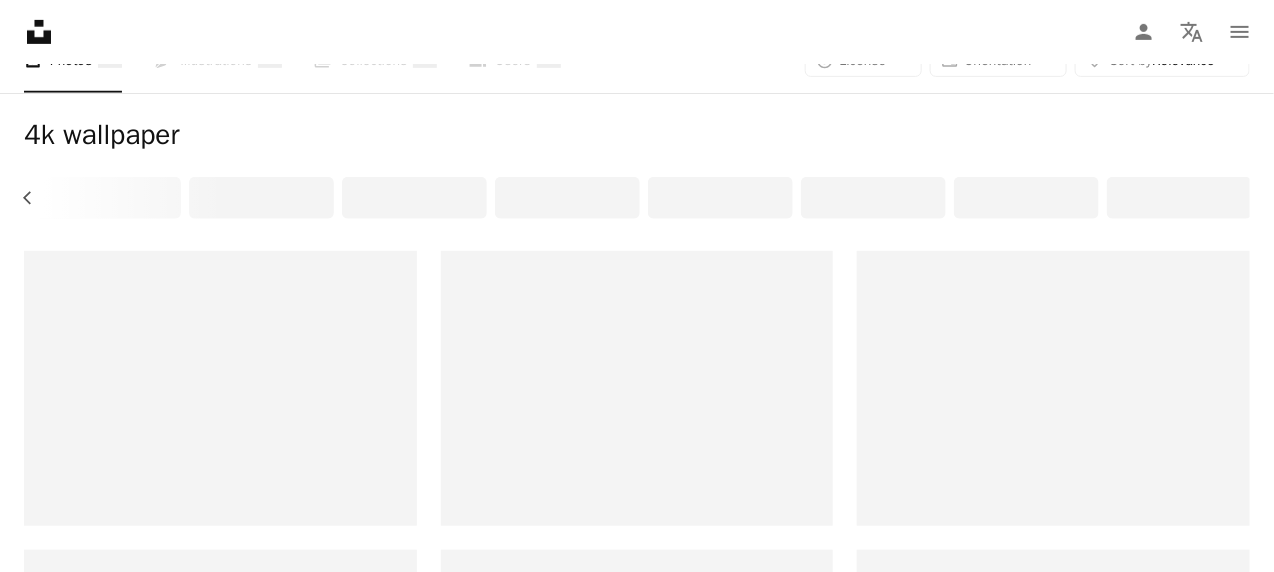 scroll, scrollTop: 0, scrollLeft: 0, axis: both 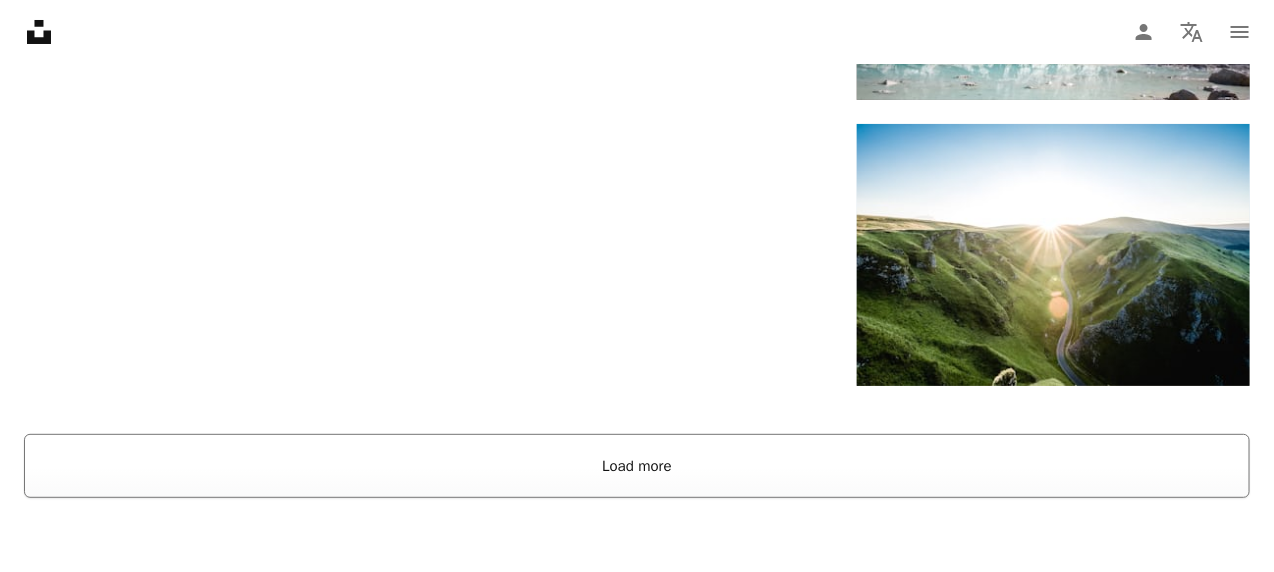 click on "Load more" at bounding box center (637, 466) 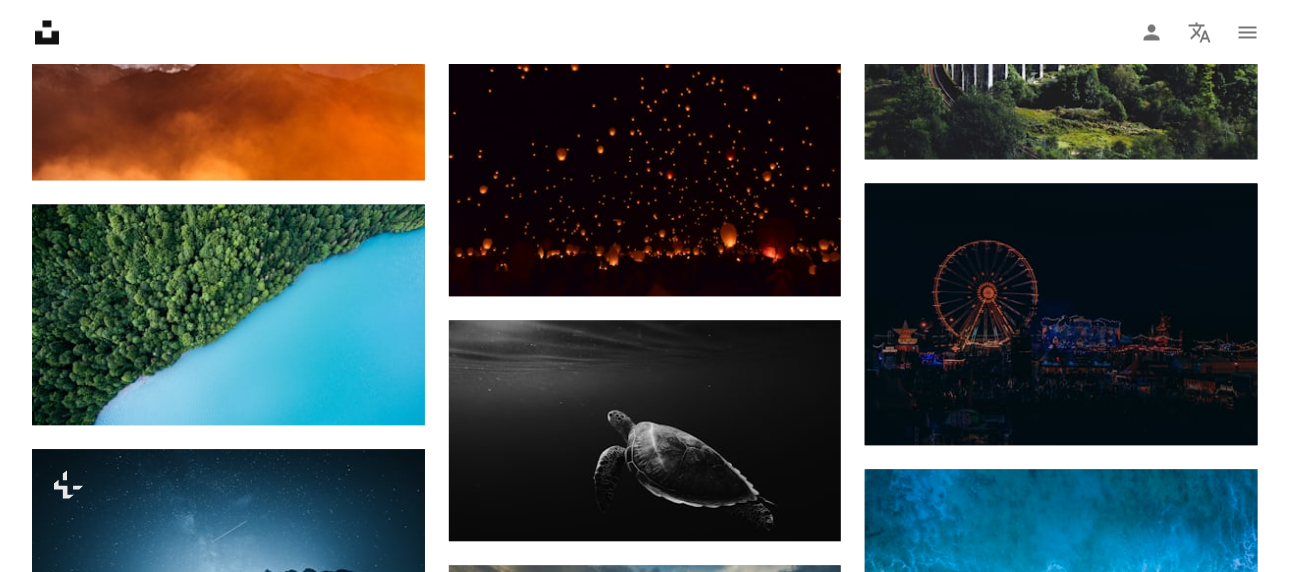scroll, scrollTop: 3900, scrollLeft: 0, axis: vertical 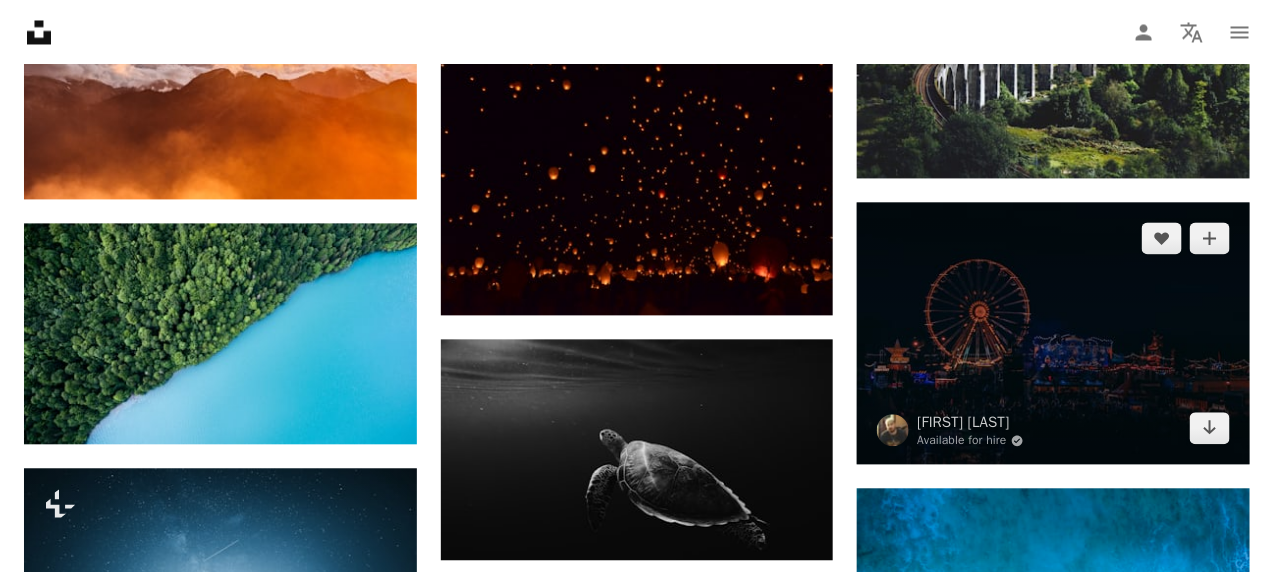 click at bounding box center (1053, 333) 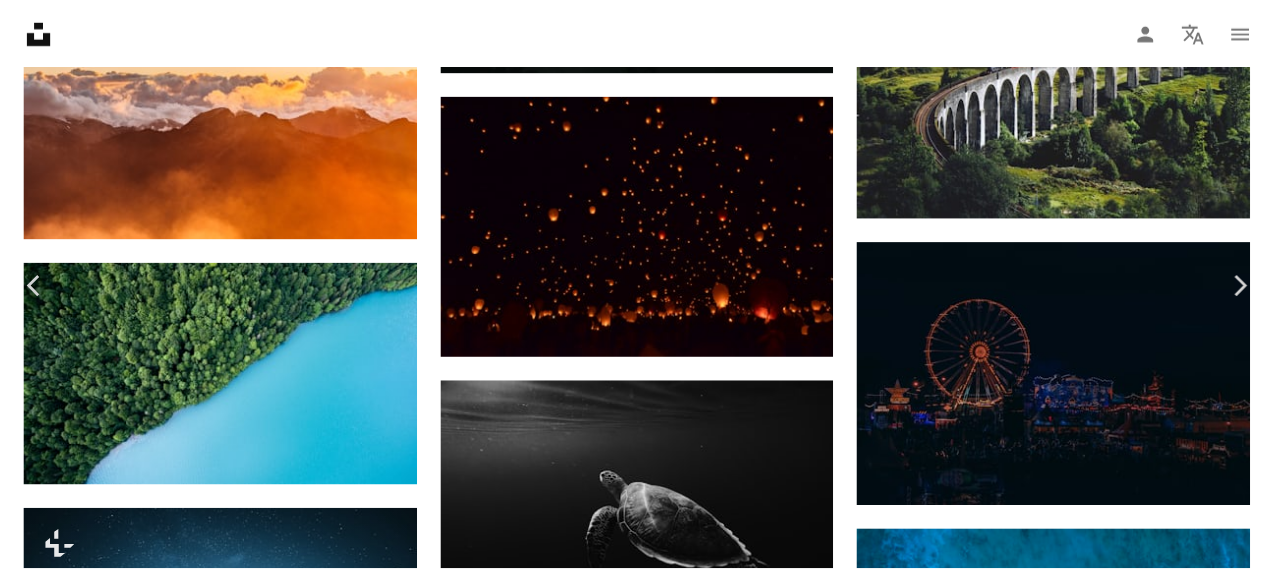 scroll, scrollTop: 0, scrollLeft: 0, axis: both 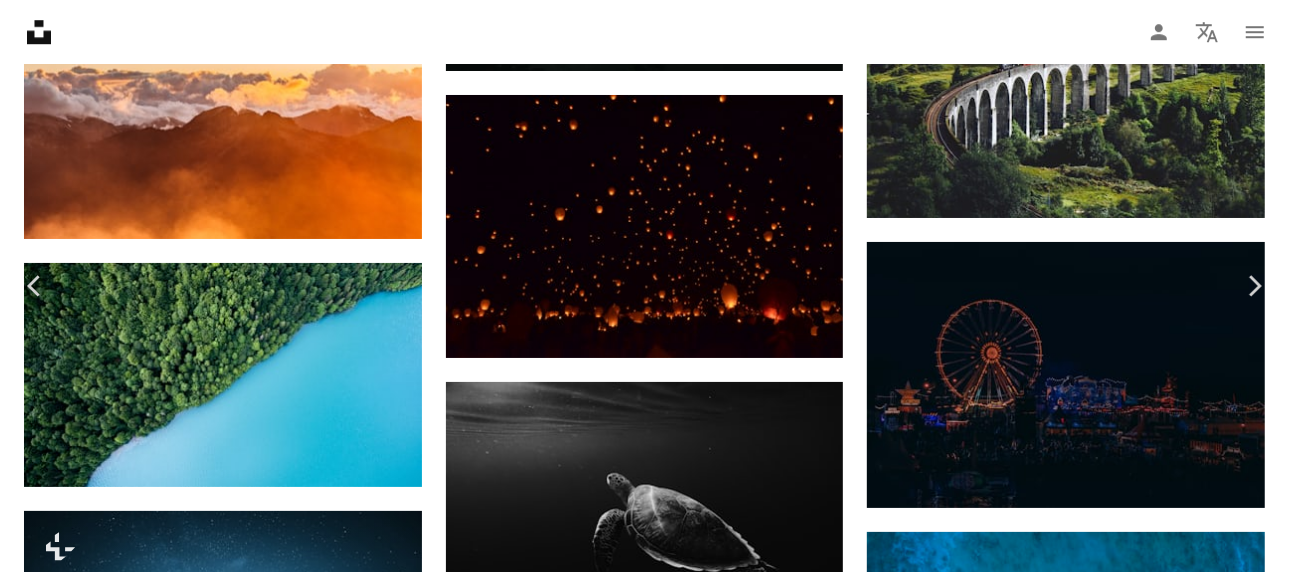 click on "An X shape" at bounding box center (20, 20) 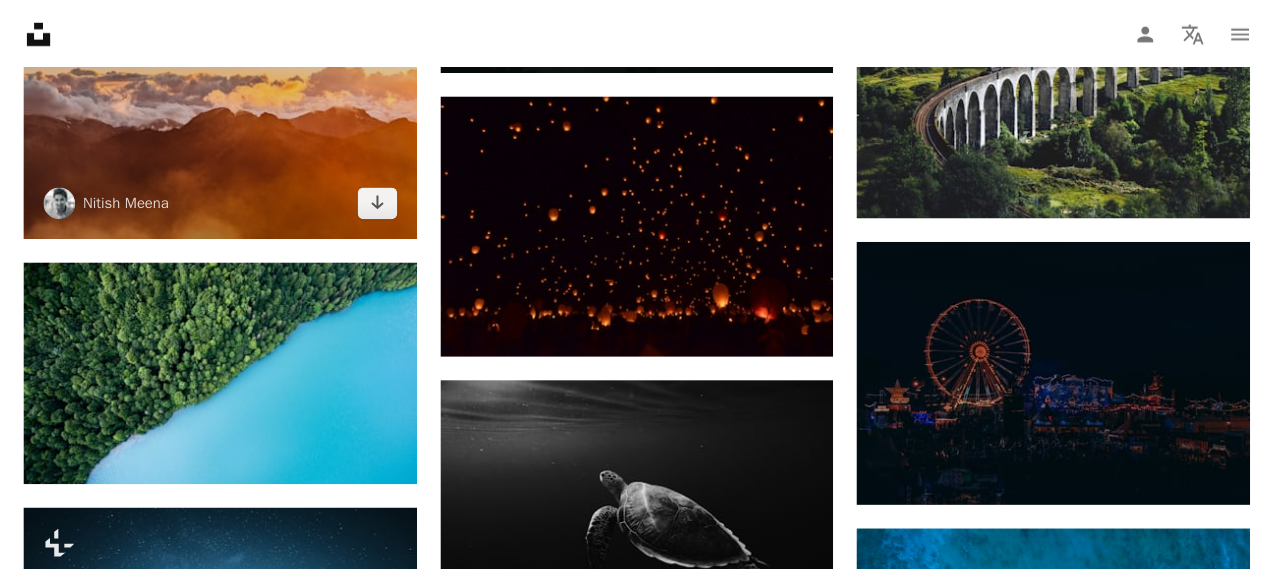 scroll, scrollTop: 0, scrollLeft: 586, axis: horizontal 